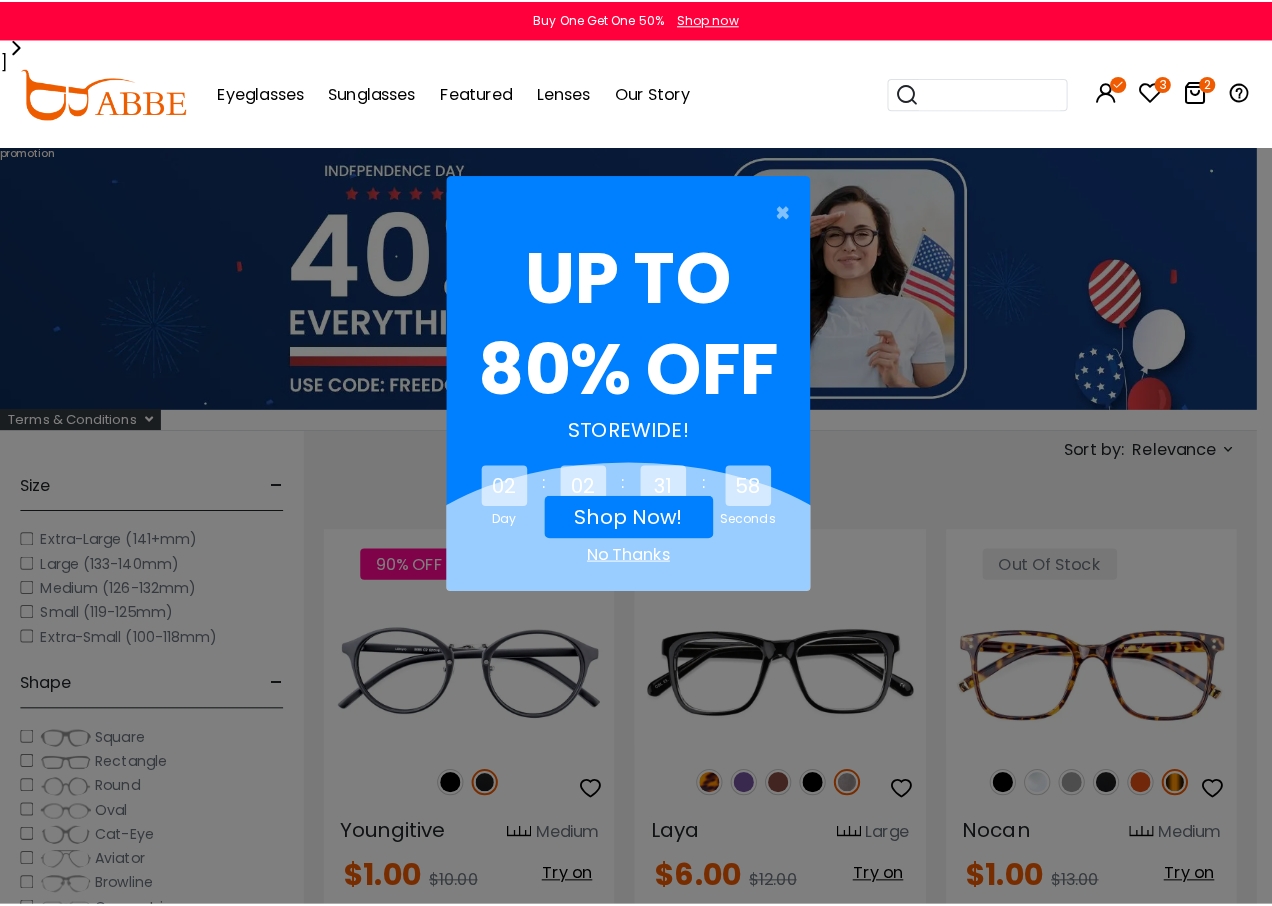 scroll, scrollTop: 0, scrollLeft: 0, axis: both 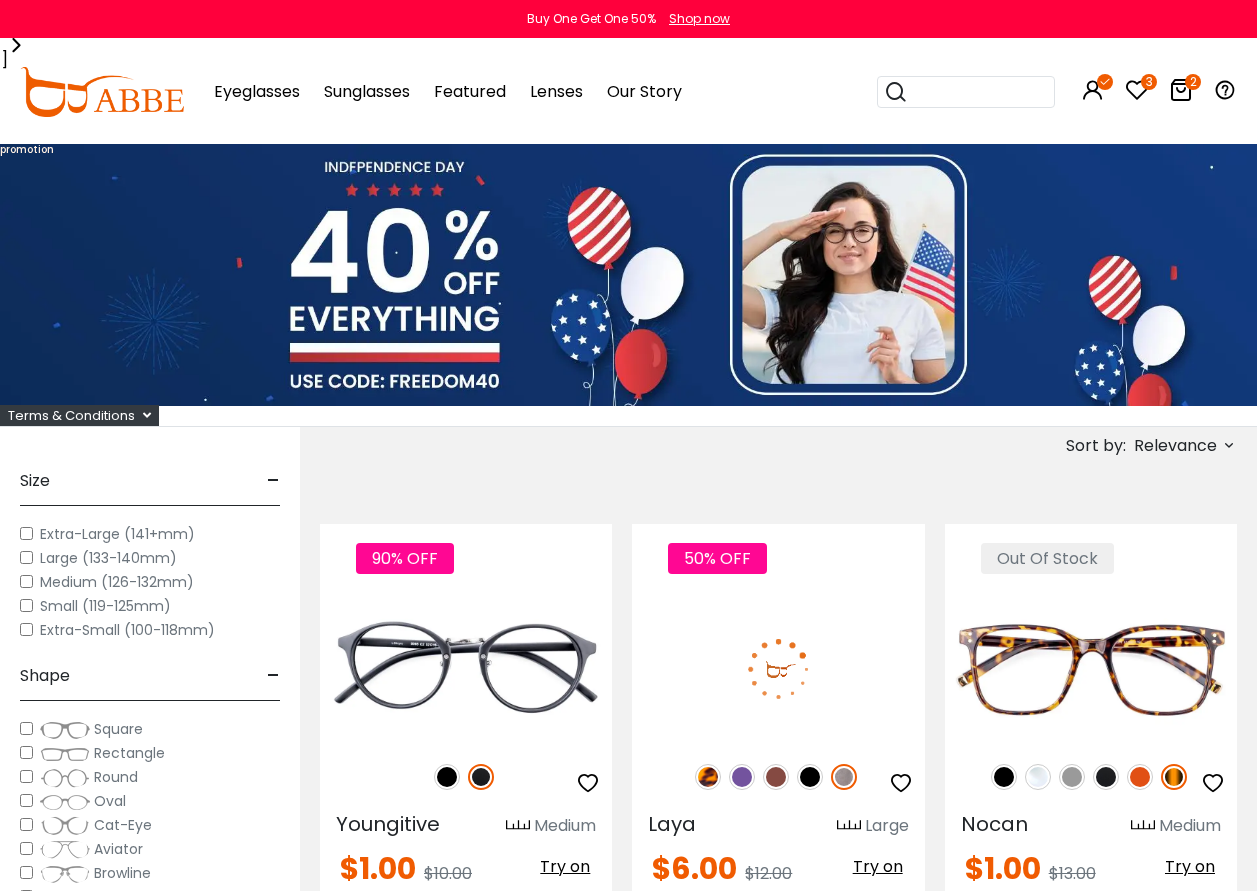 click at bounding box center [1229, 445] 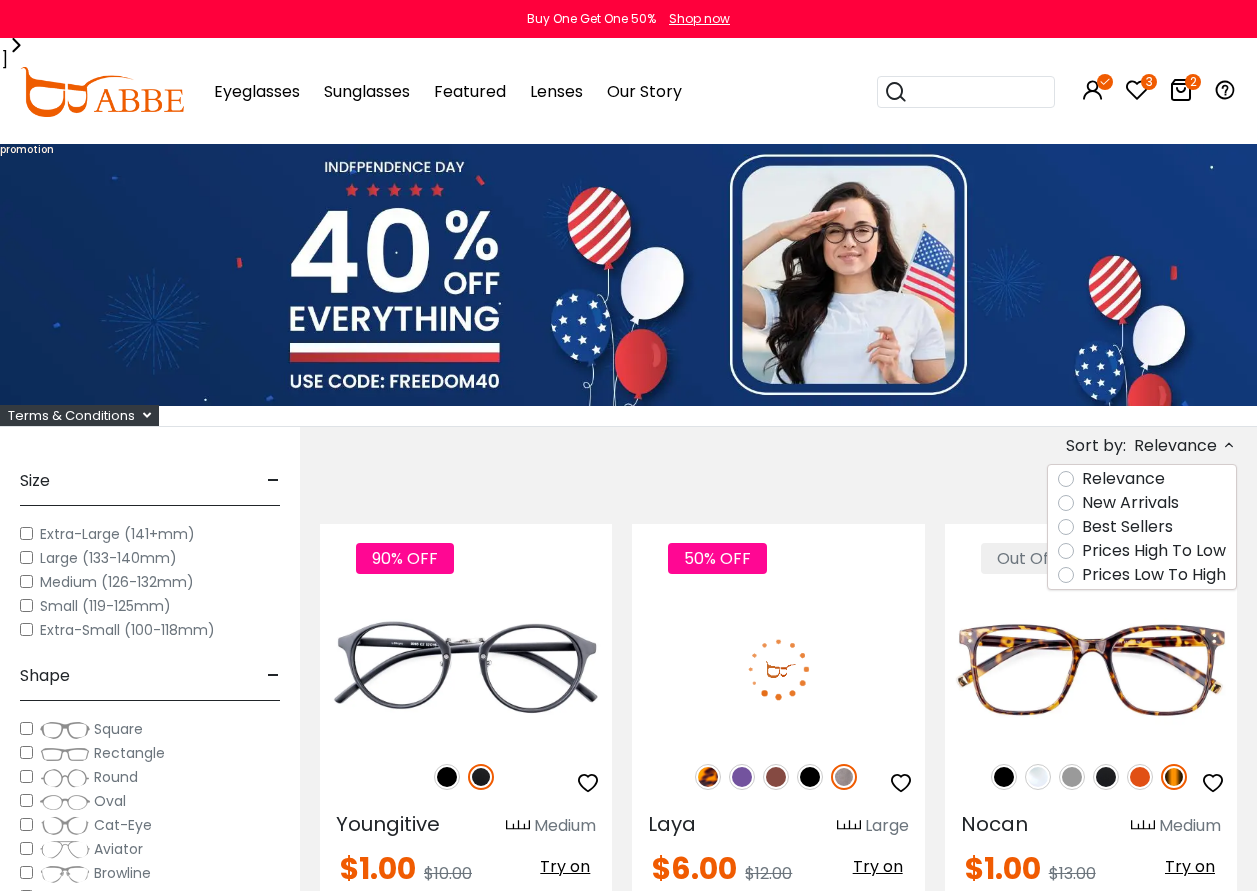 click on "Prices Low To High" at bounding box center (1154, 575) 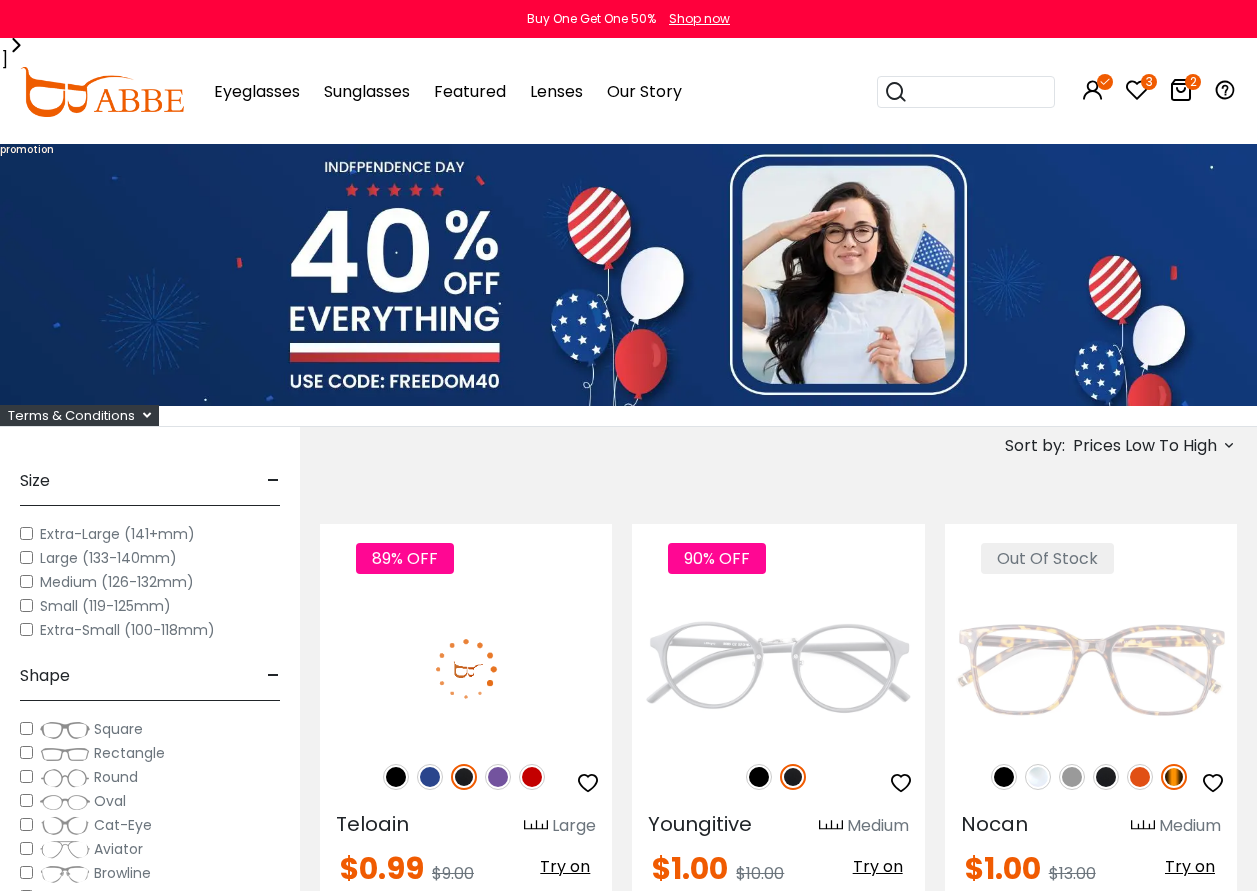 scroll, scrollTop: 0, scrollLeft: 0, axis: both 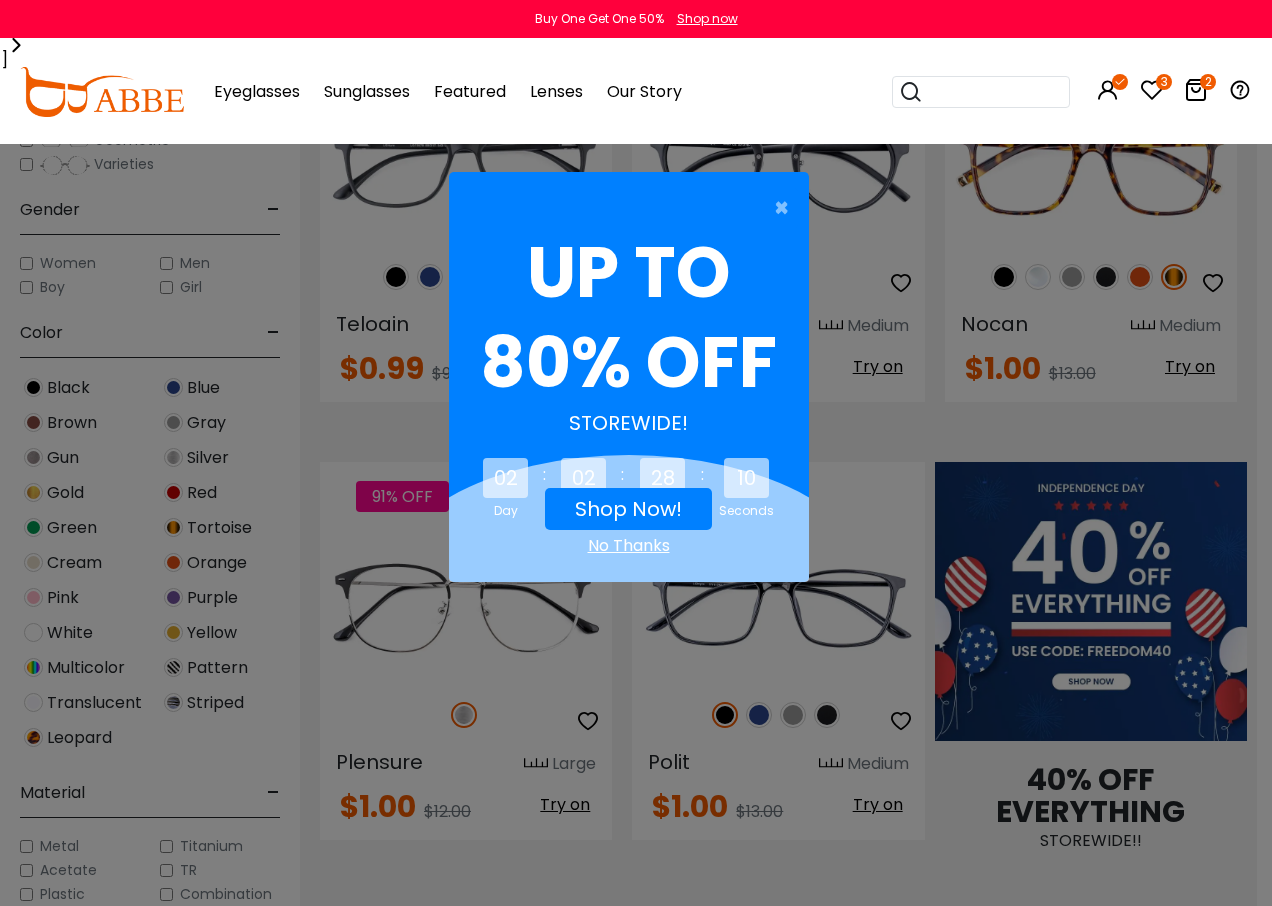 click on "Shop Now!" at bounding box center [628, 509] 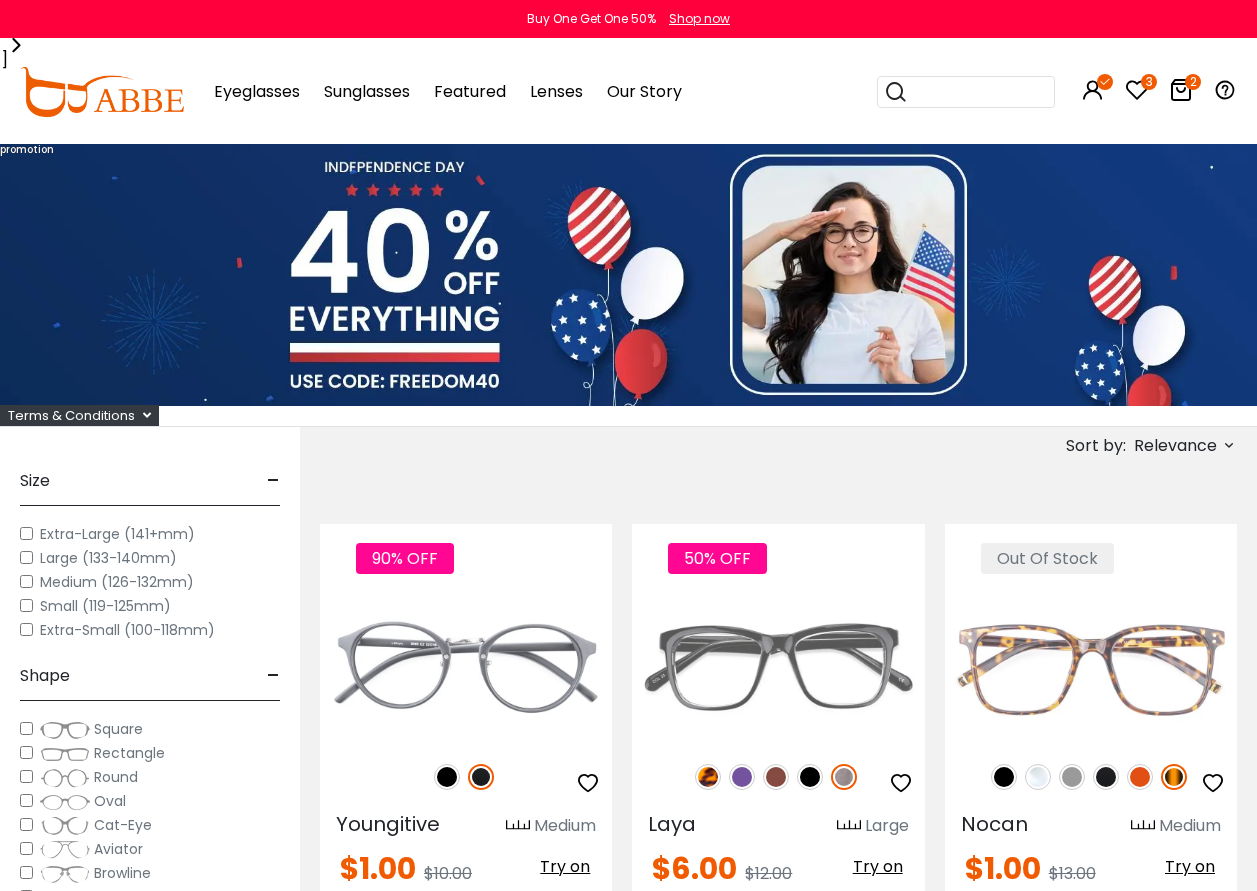 scroll, scrollTop: 0, scrollLeft: 0, axis: both 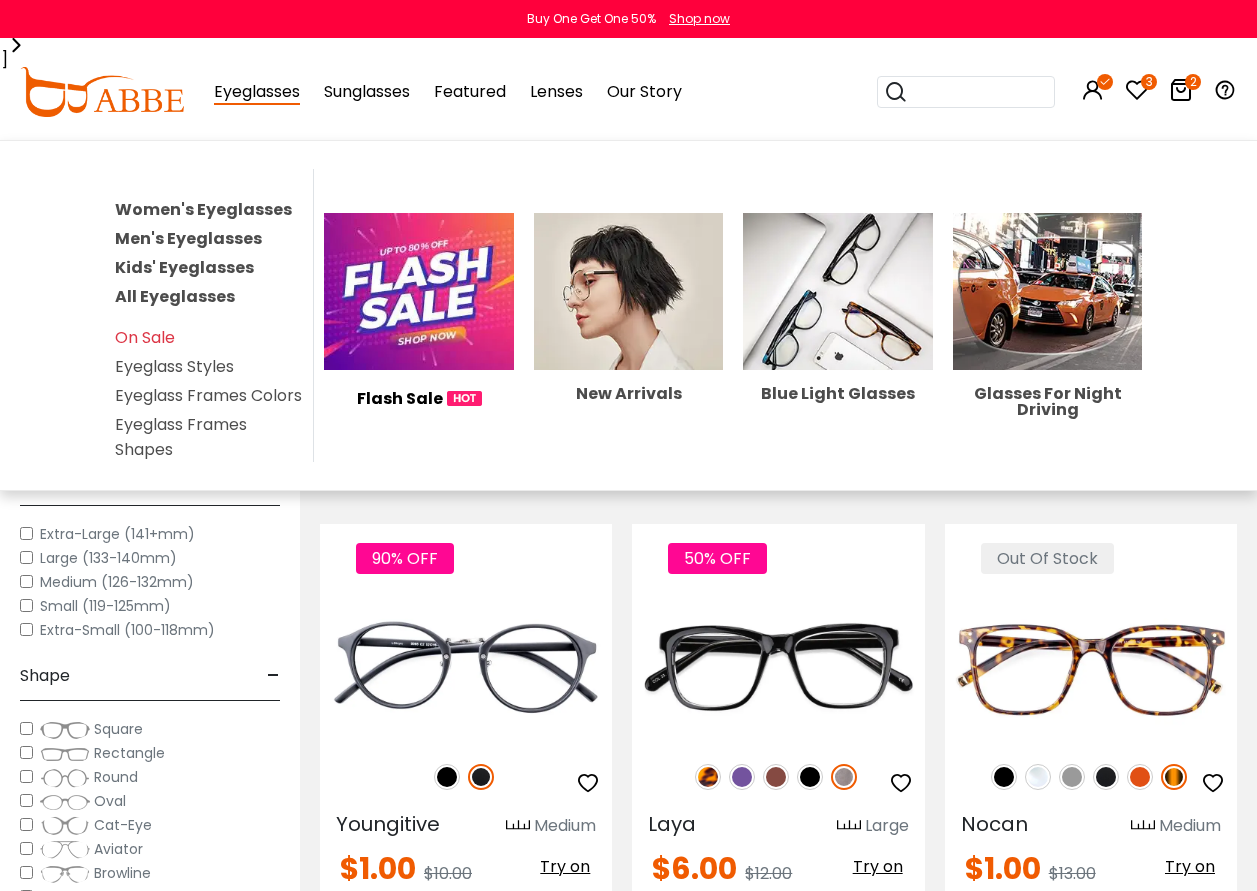 click on "Women's Eyeglasses" at bounding box center (203, 209) 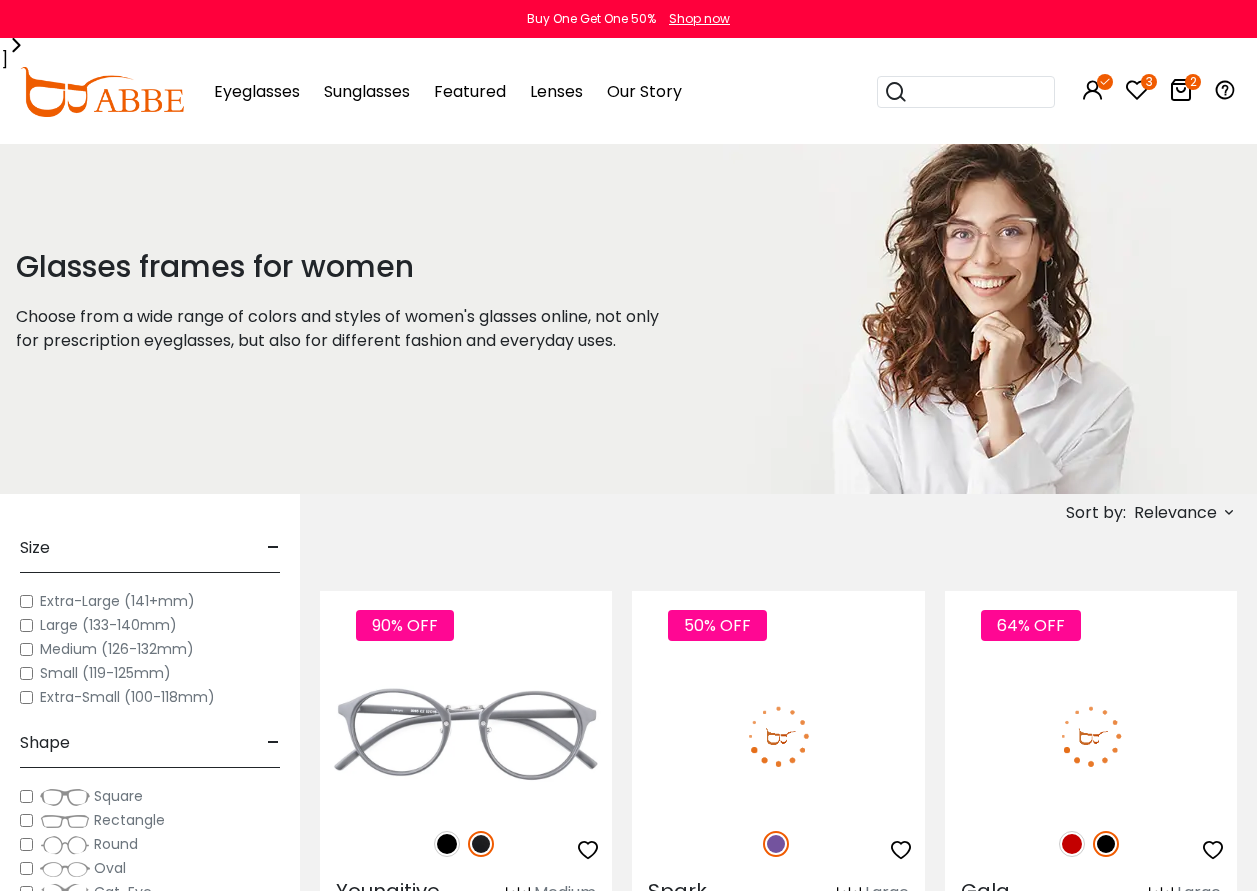 scroll, scrollTop: 0, scrollLeft: 0, axis: both 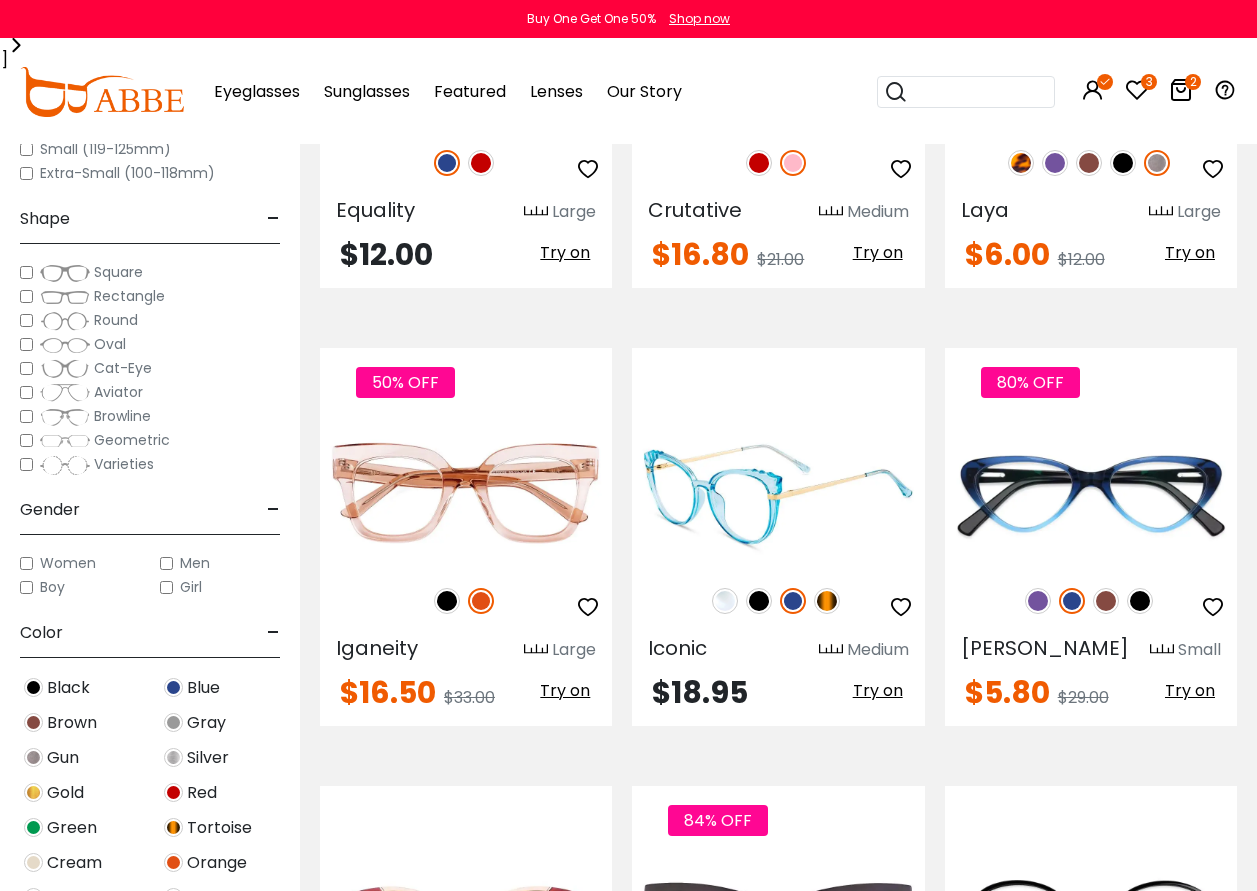 click on "Try on" at bounding box center [878, 690] 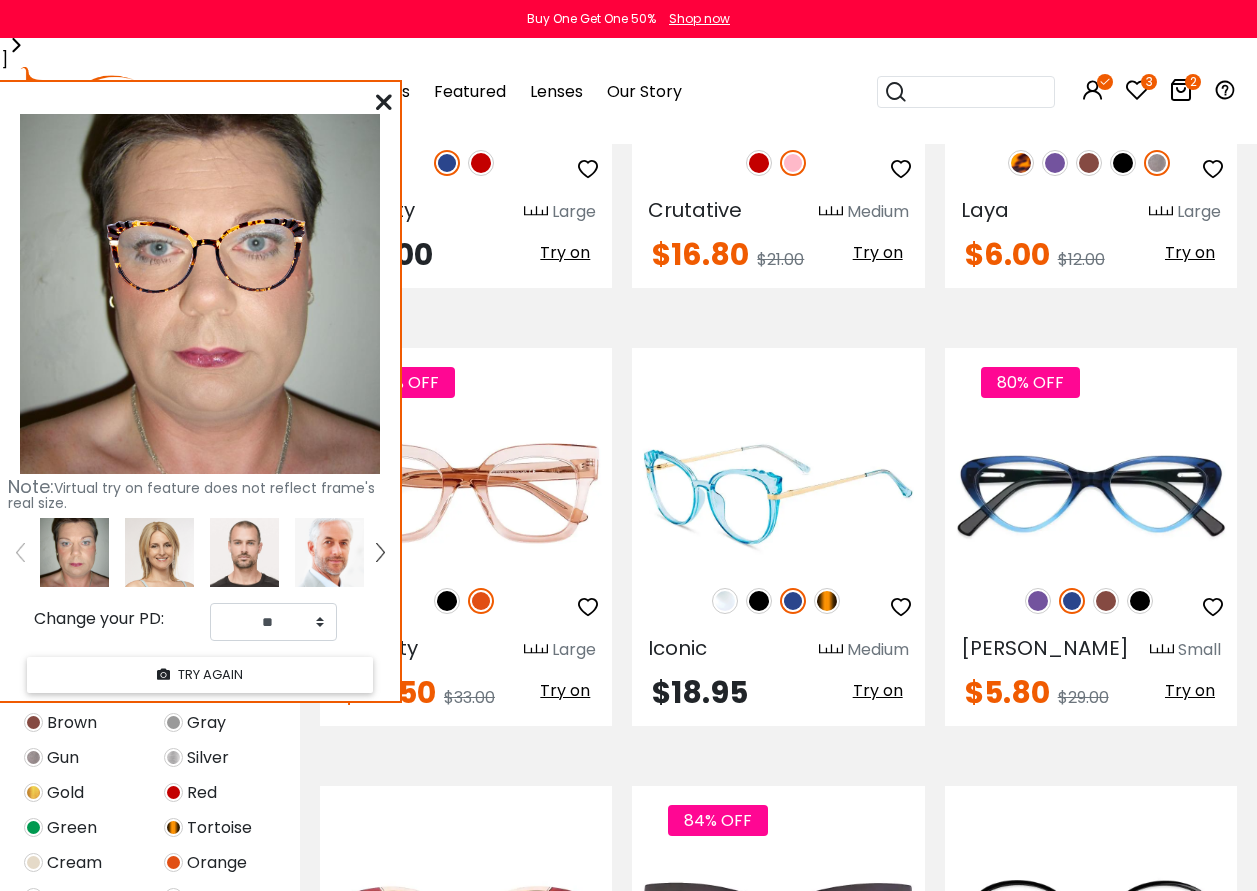 click at bounding box center [778, 493] 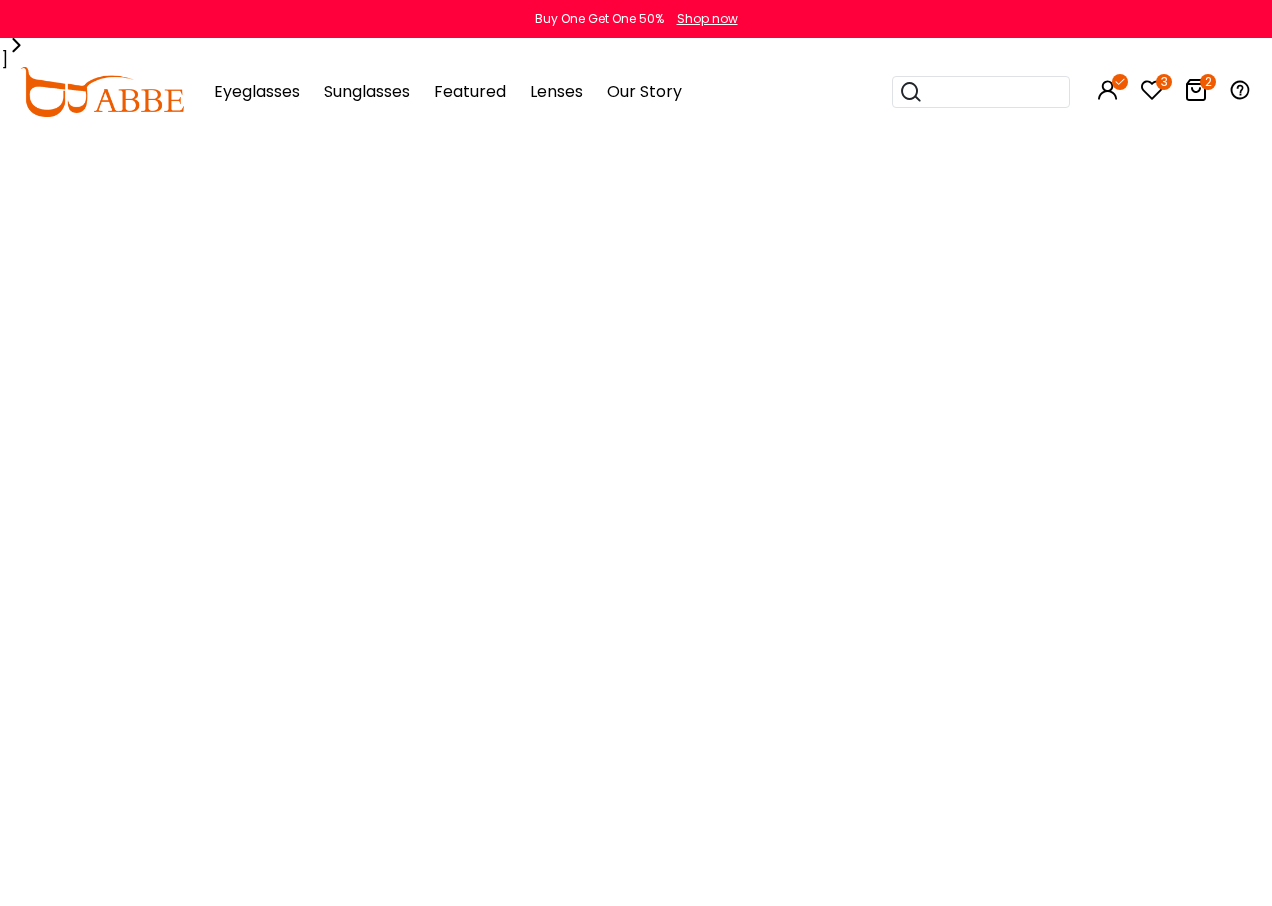scroll, scrollTop: 0, scrollLeft: 0, axis: both 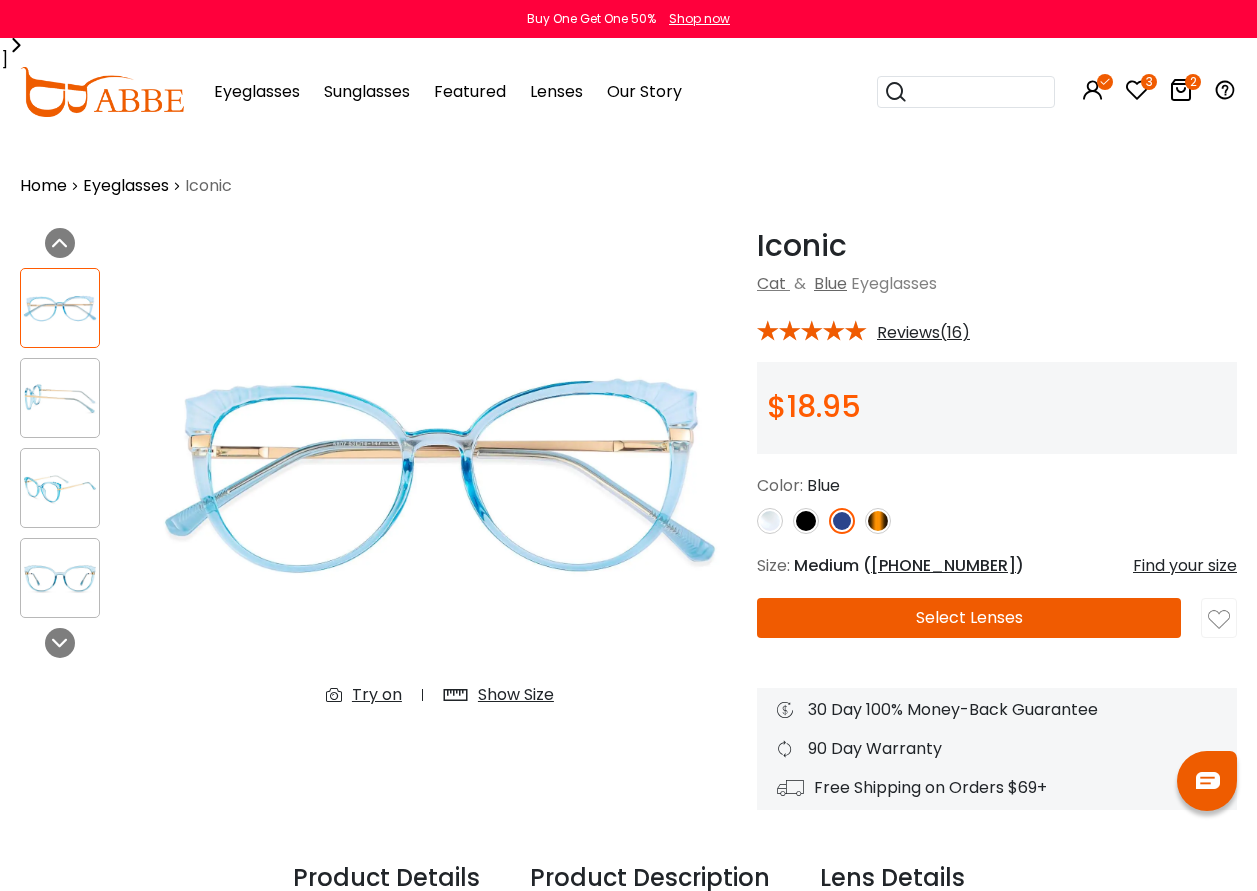click on "Try on" at bounding box center [377, 695] 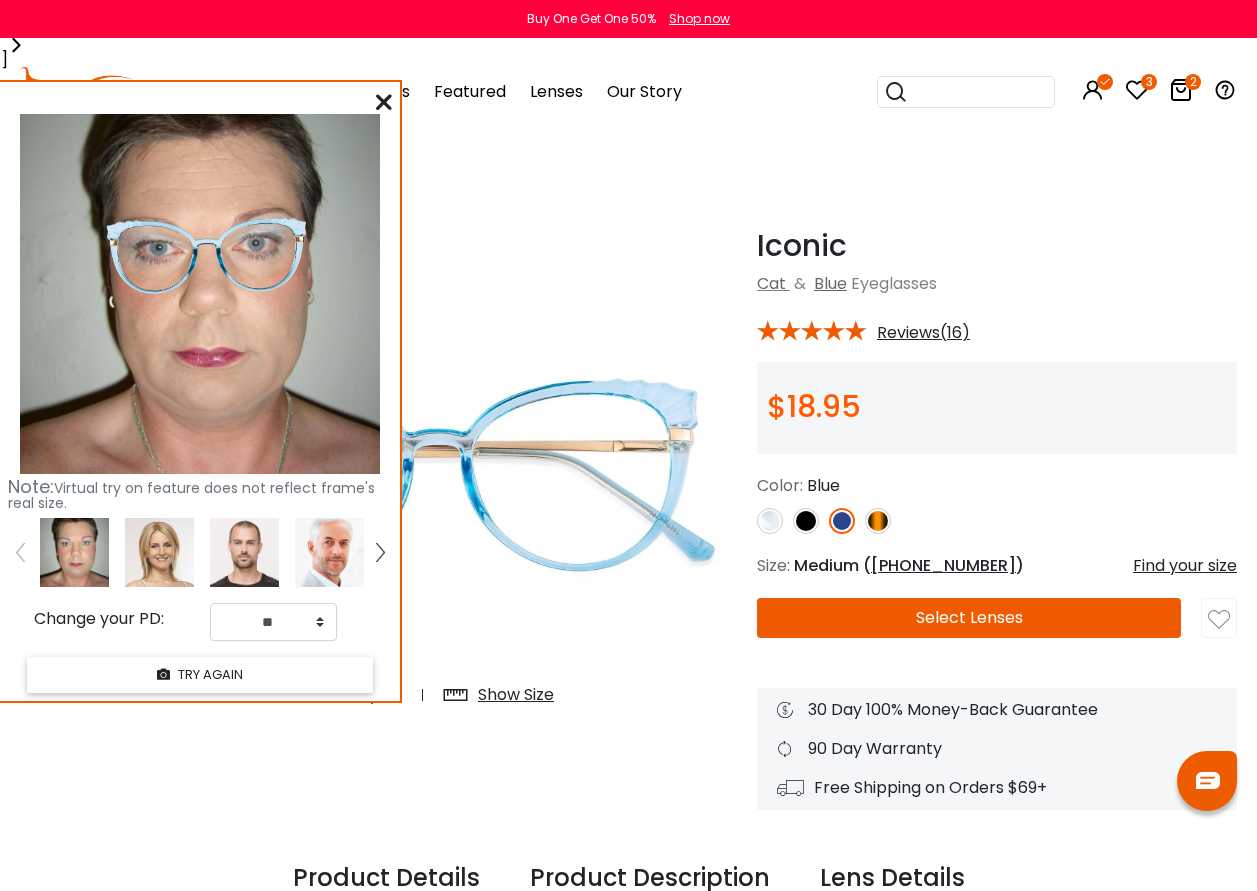 click on "Select Lenses" at bounding box center [969, 618] 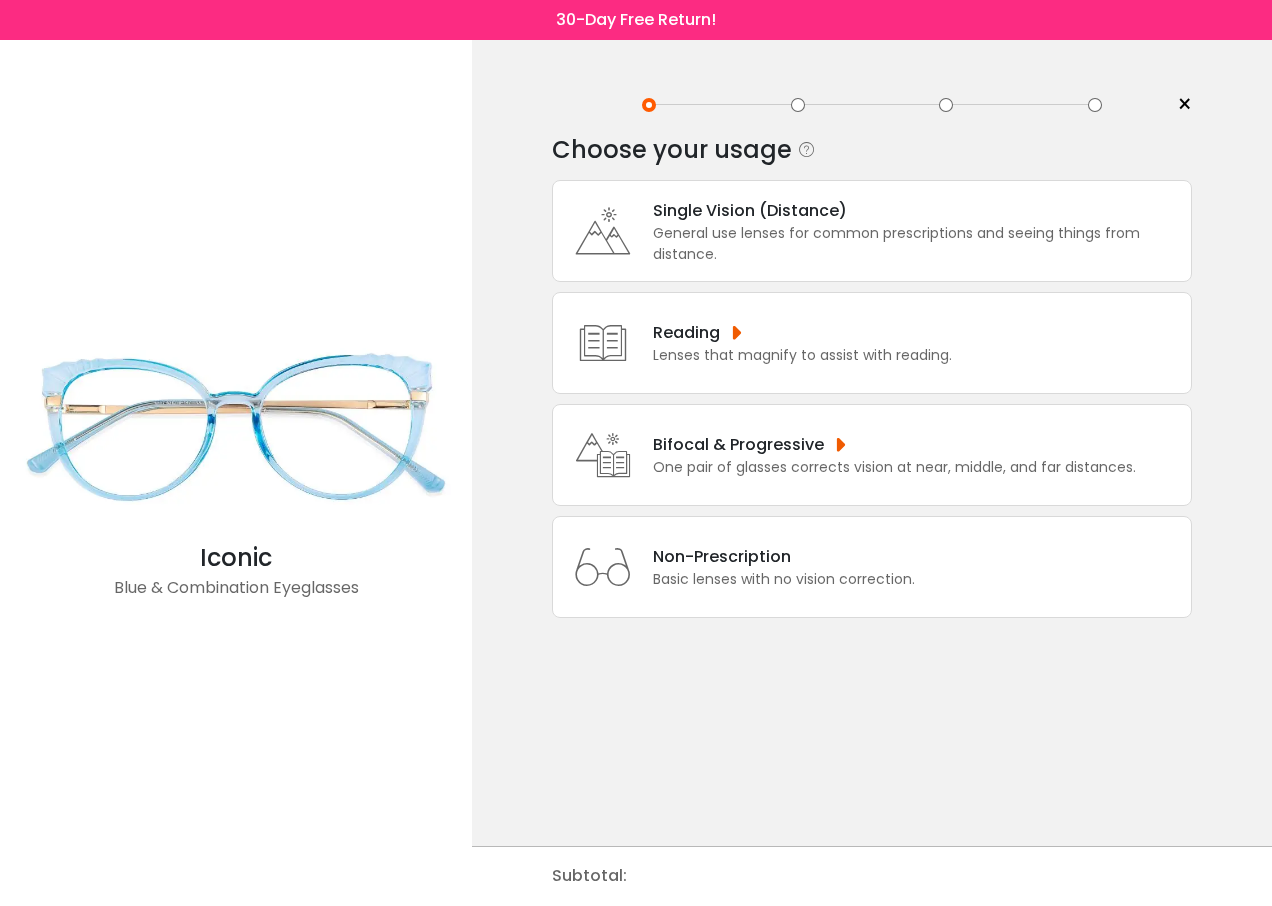 scroll, scrollTop: 0, scrollLeft: 0, axis: both 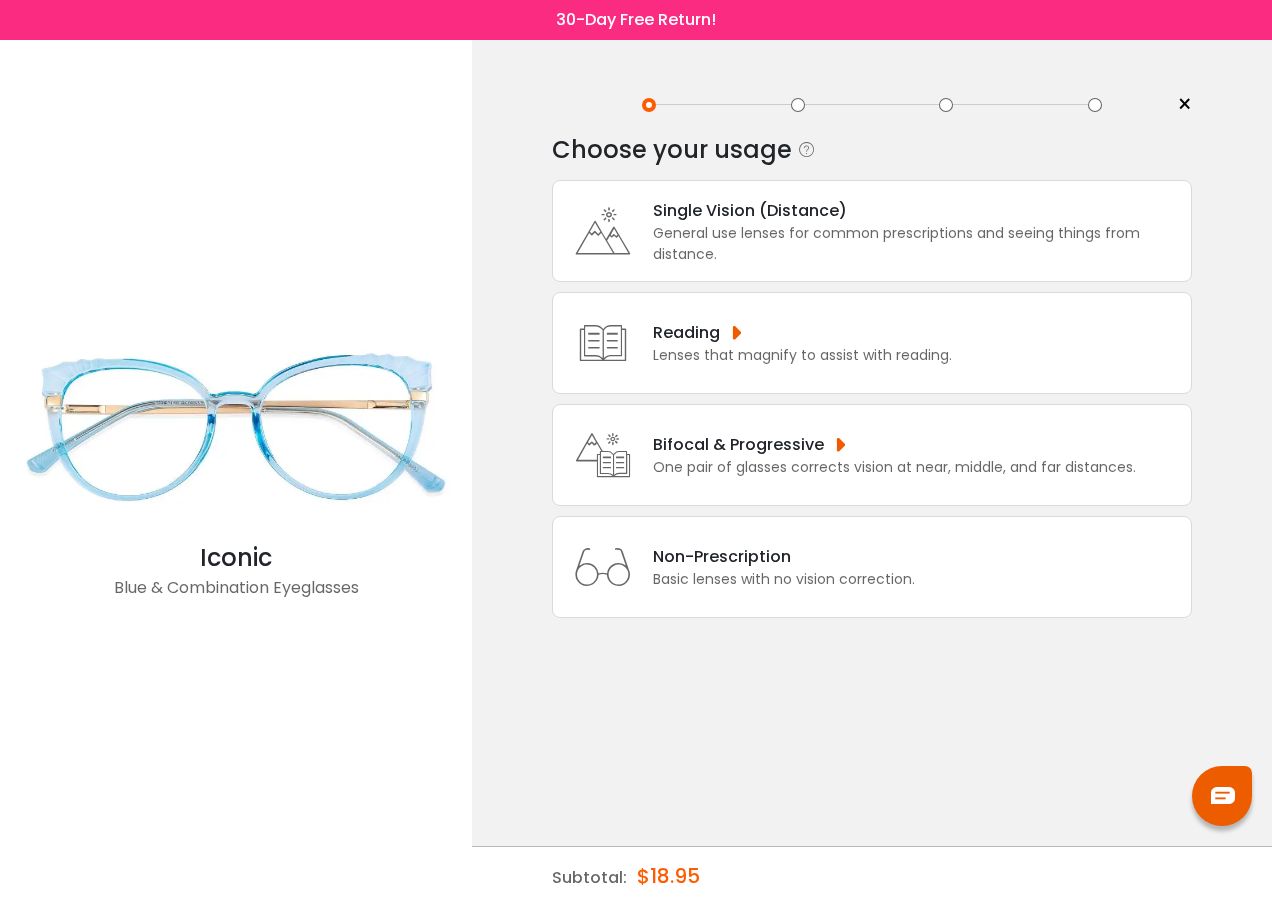 click on "Single Vision (Distance)" at bounding box center (917, 210) 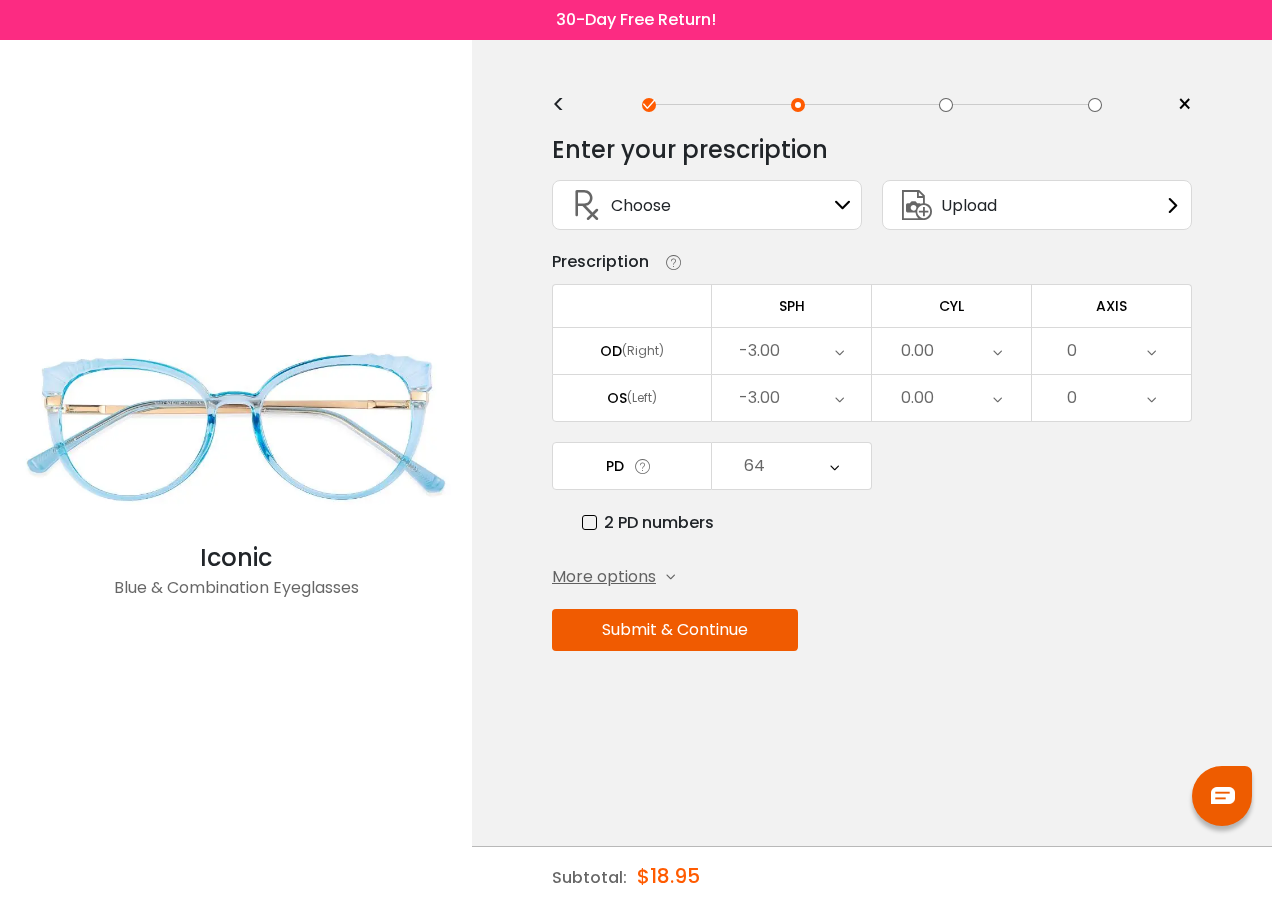 click at bounding box center (839, 351) 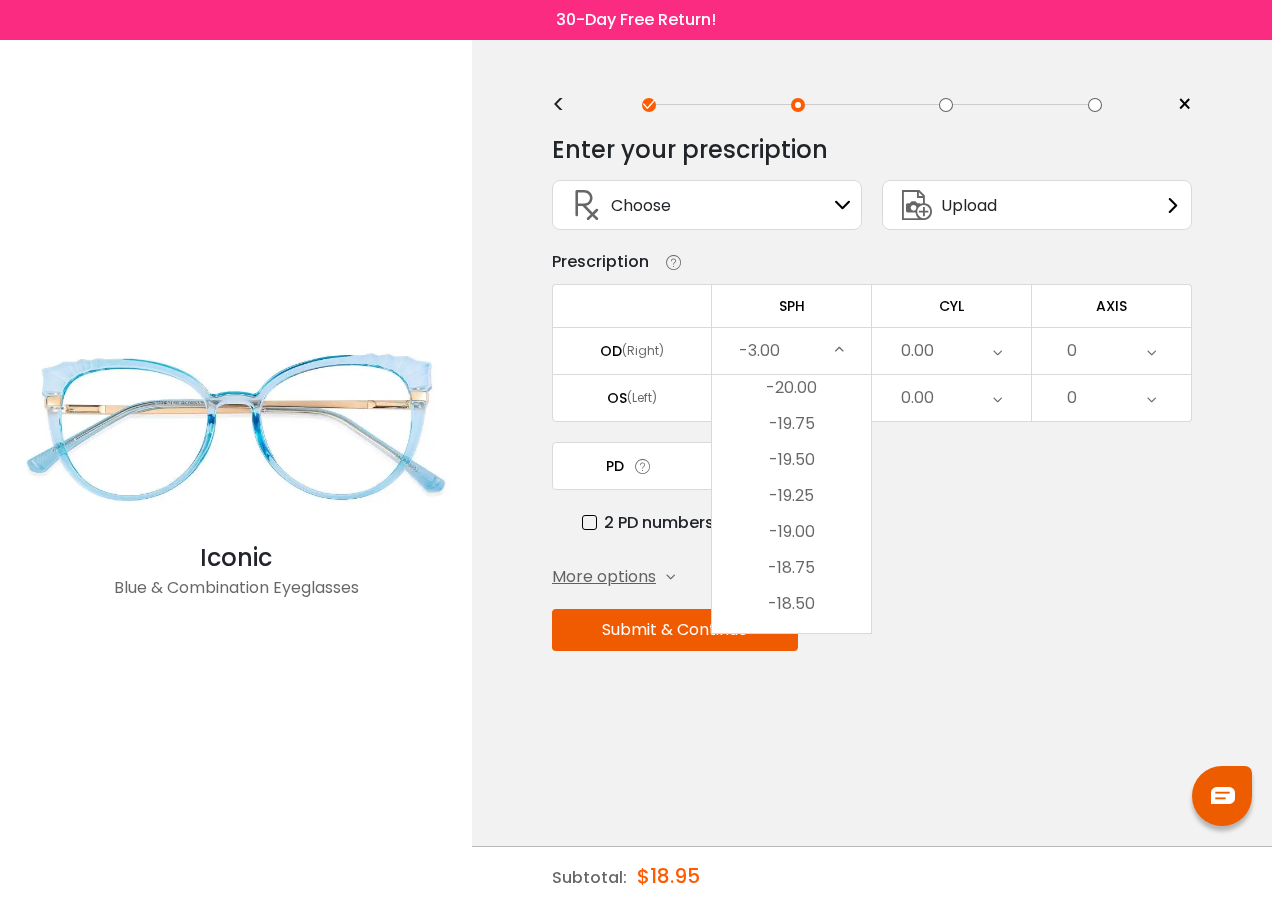 scroll, scrollTop: 0, scrollLeft: 0, axis: both 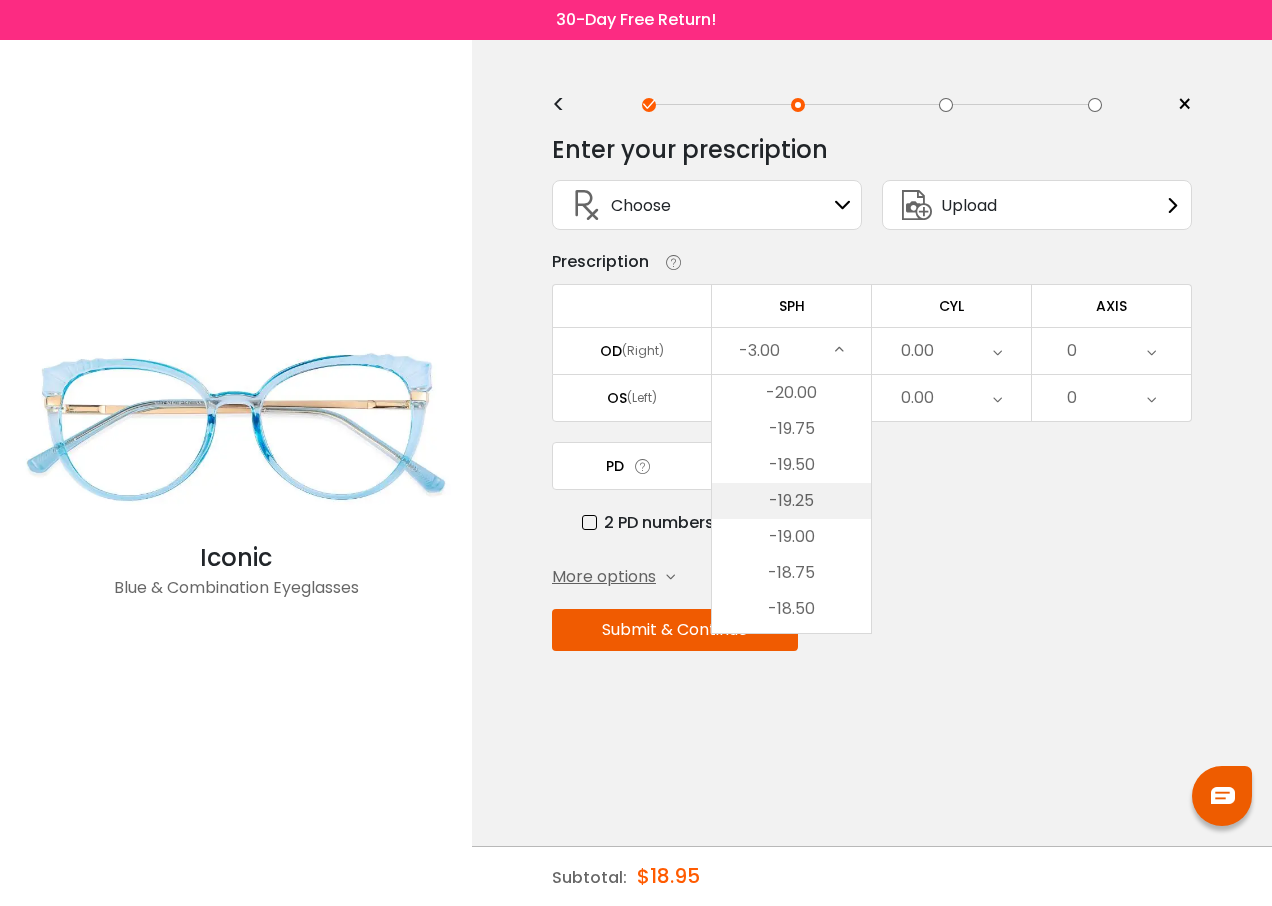 click on "-19.25" at bounding box center [791, 501] 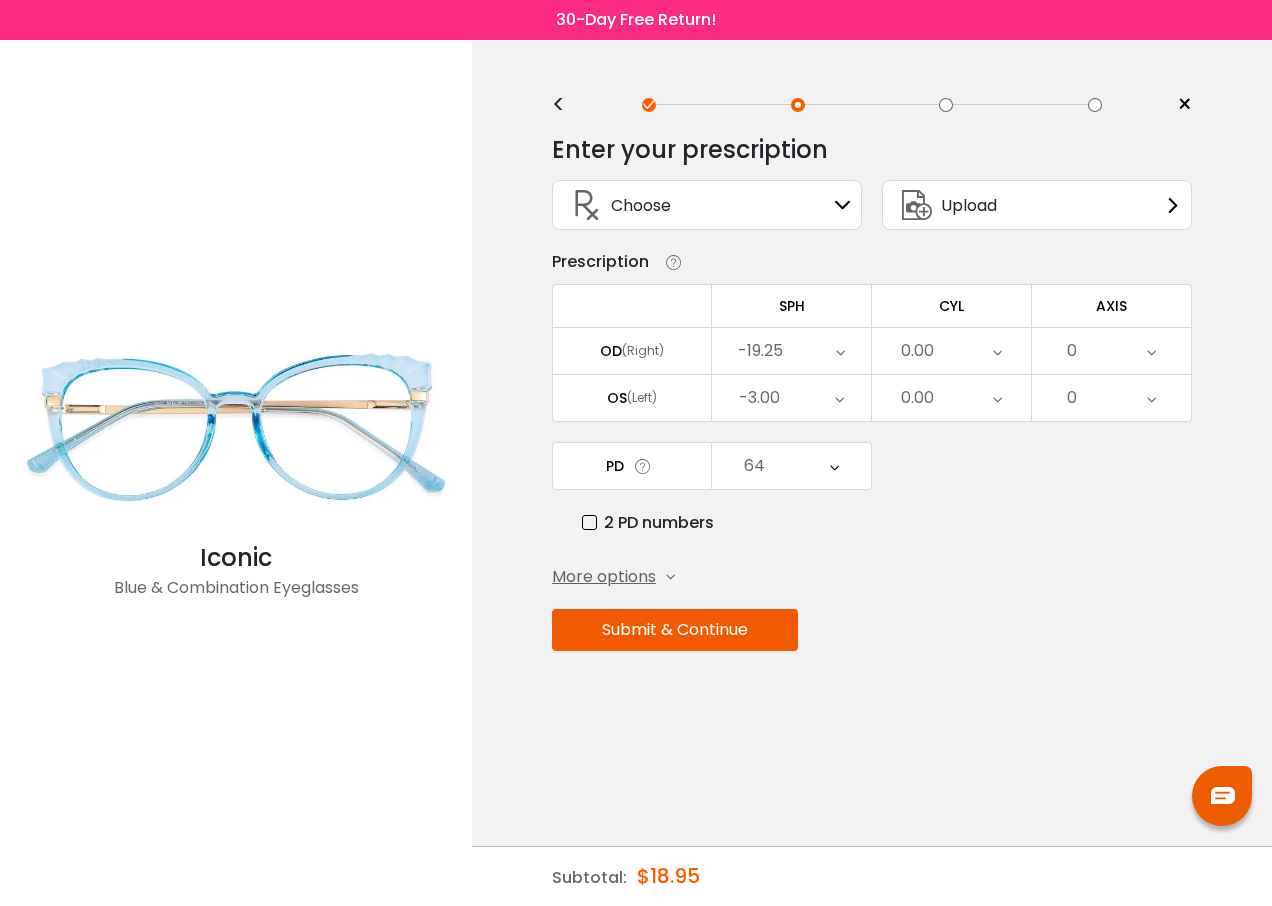 click at bounding box center [839, 398] 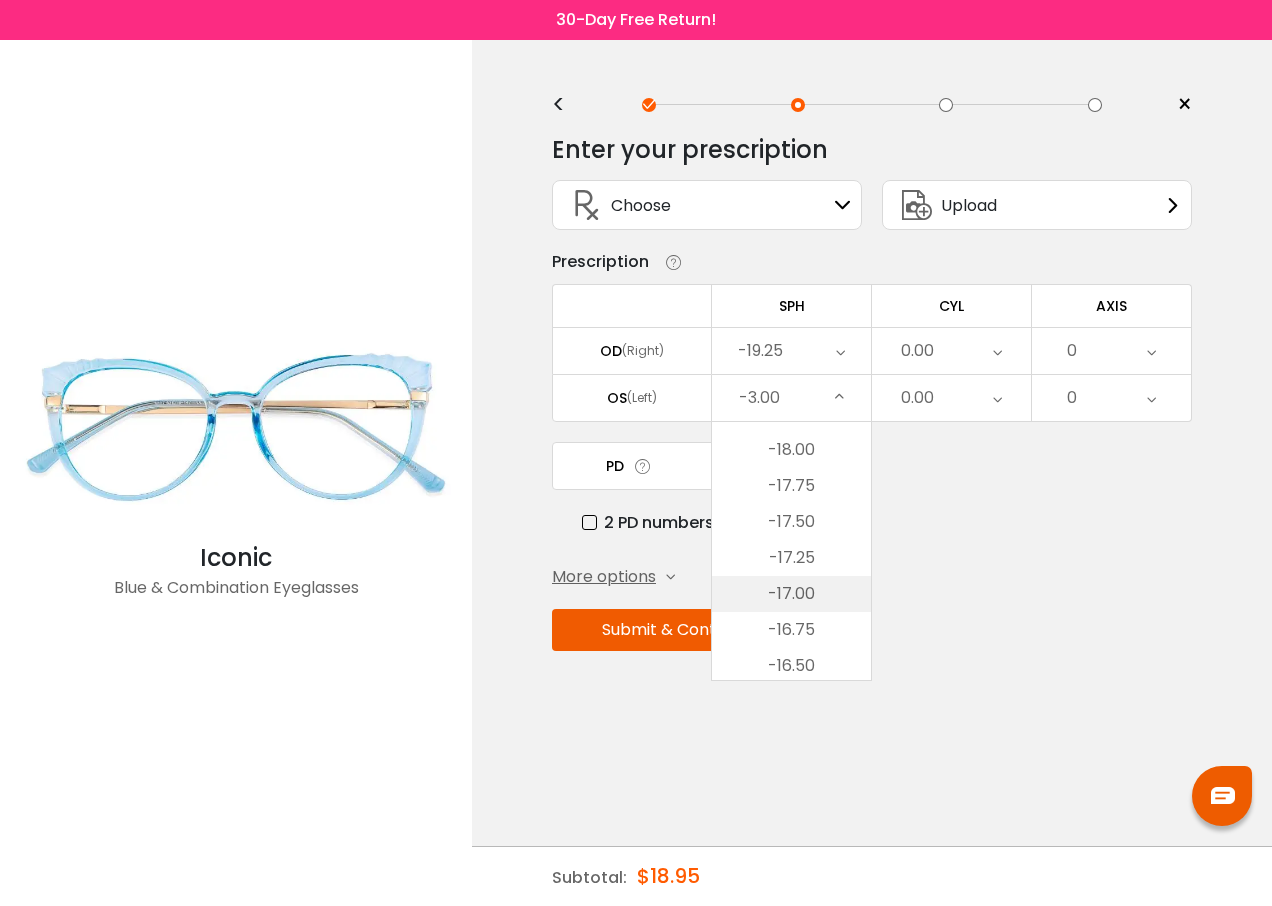 scroll, scrollTop: 118, scrollLeft: 0, axis: vertical 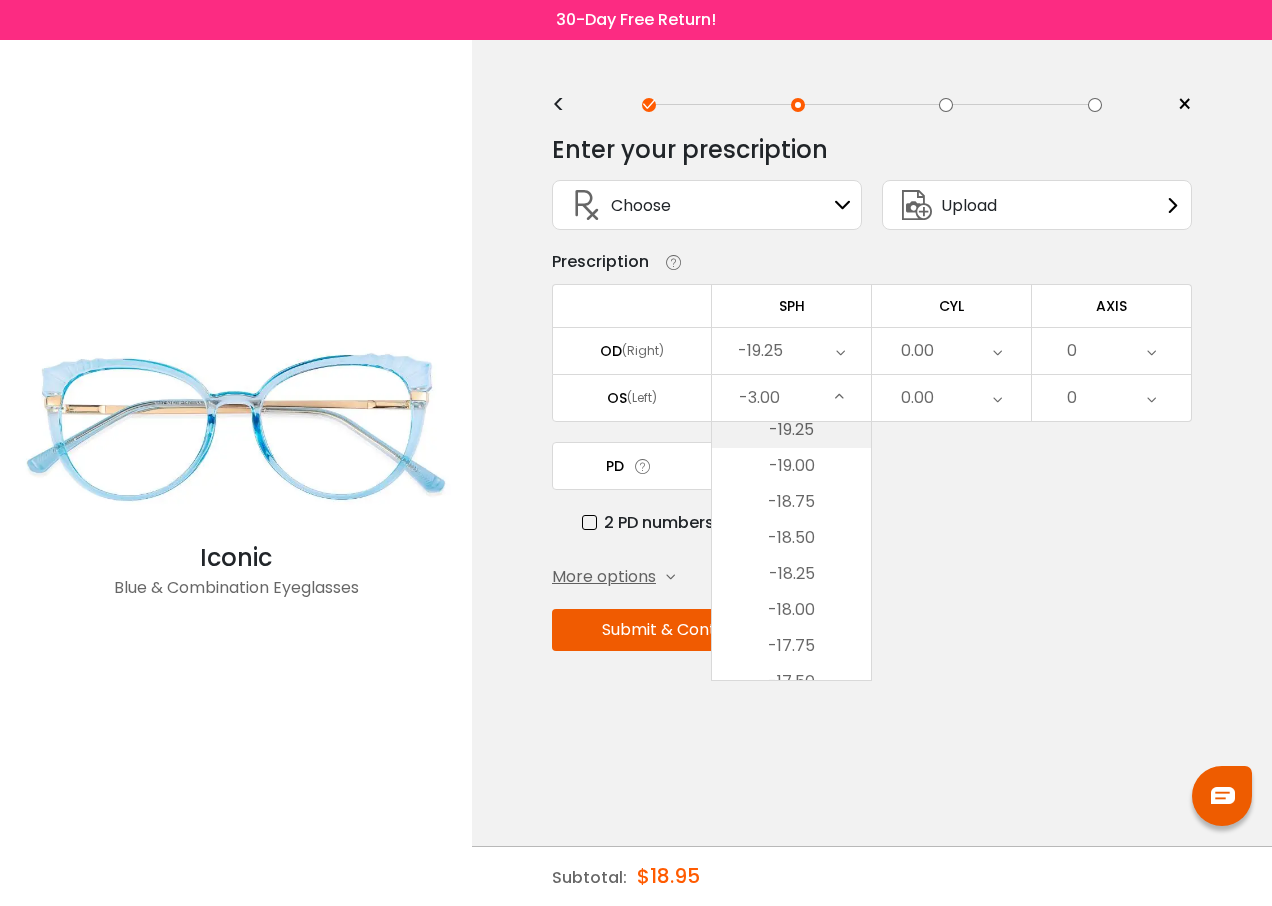 click on "-19.25" at bounding box center [791, 430] 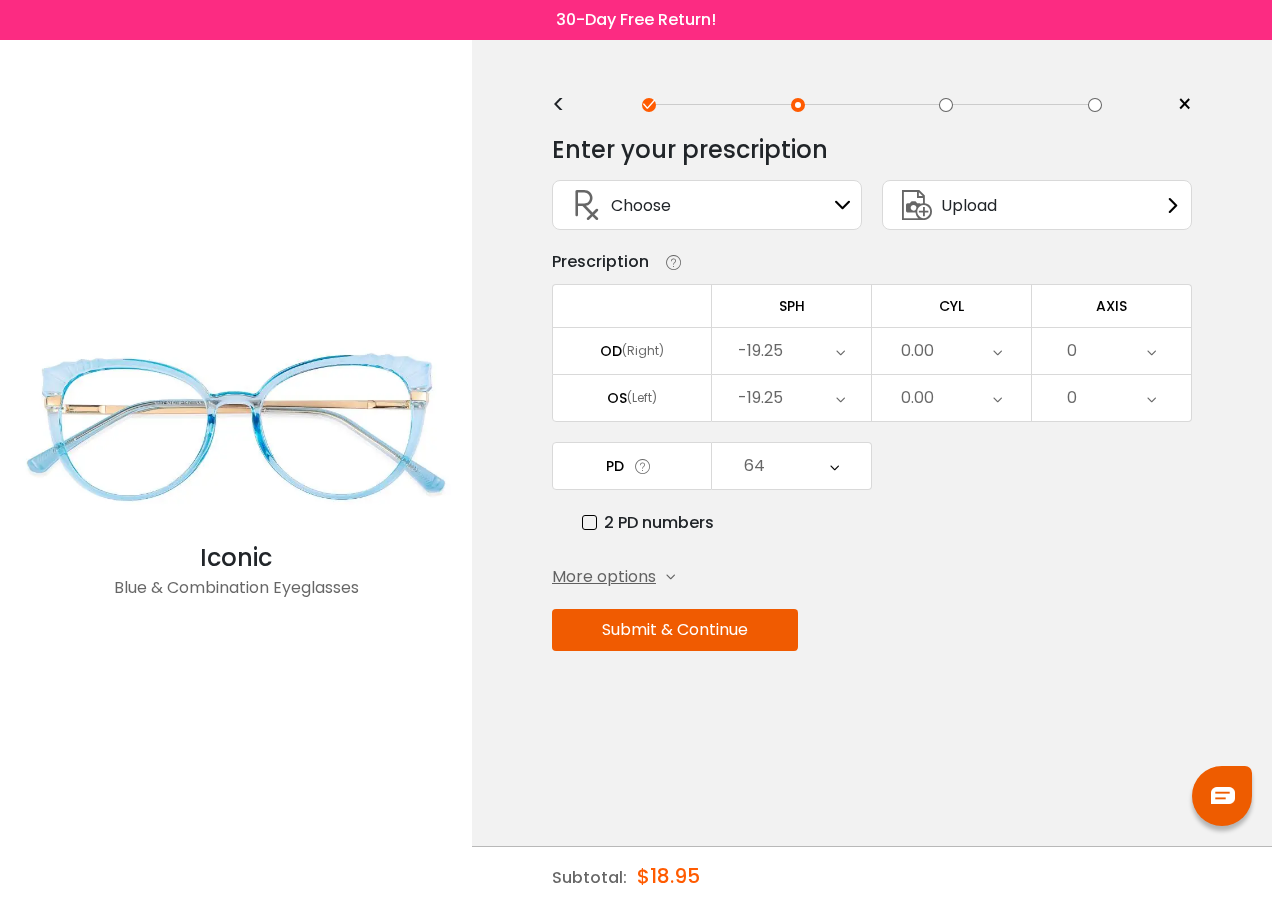 click on "Submit & Continue" at bounding box center (675, 630) 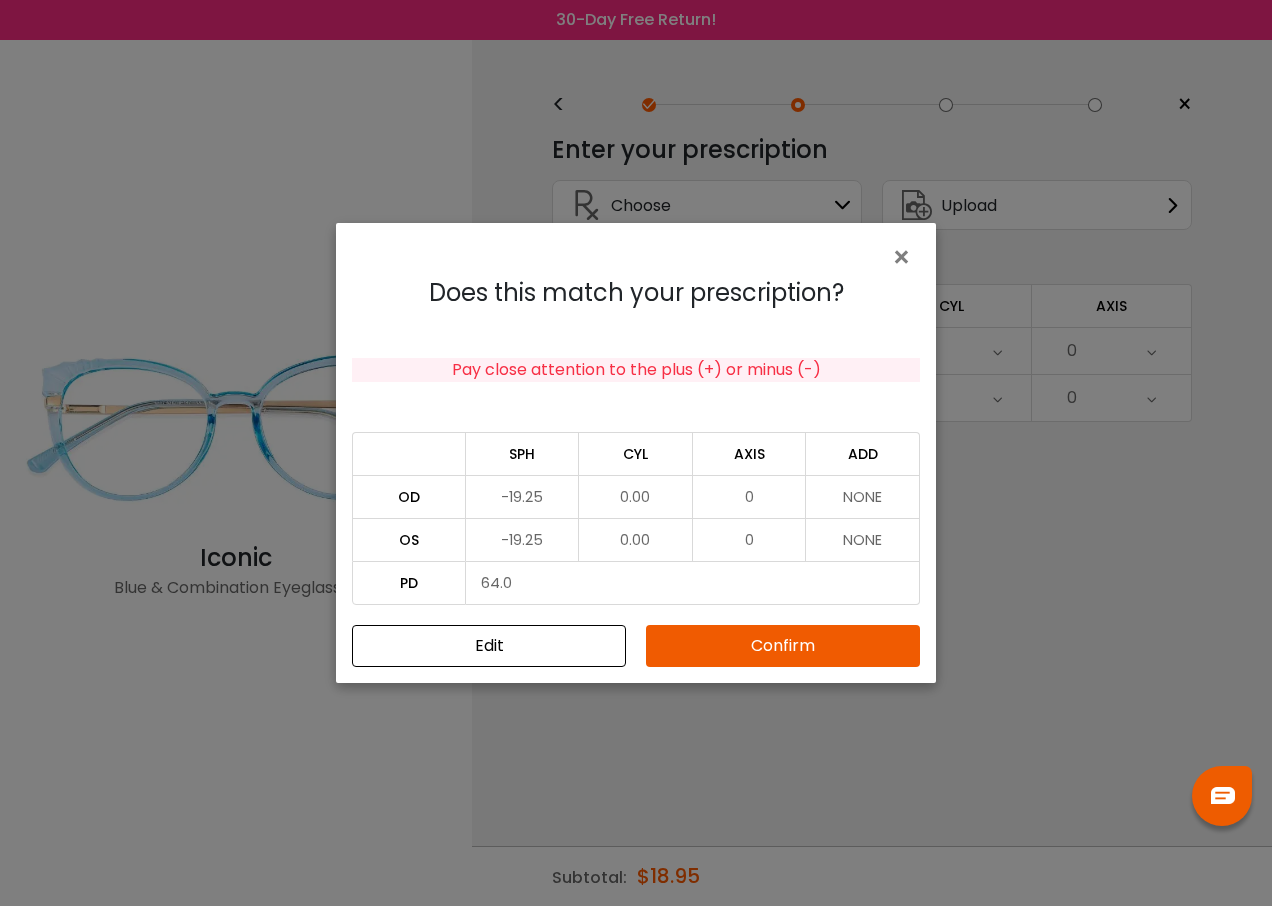 click on "Confirm" at bounding box center [783, 646] 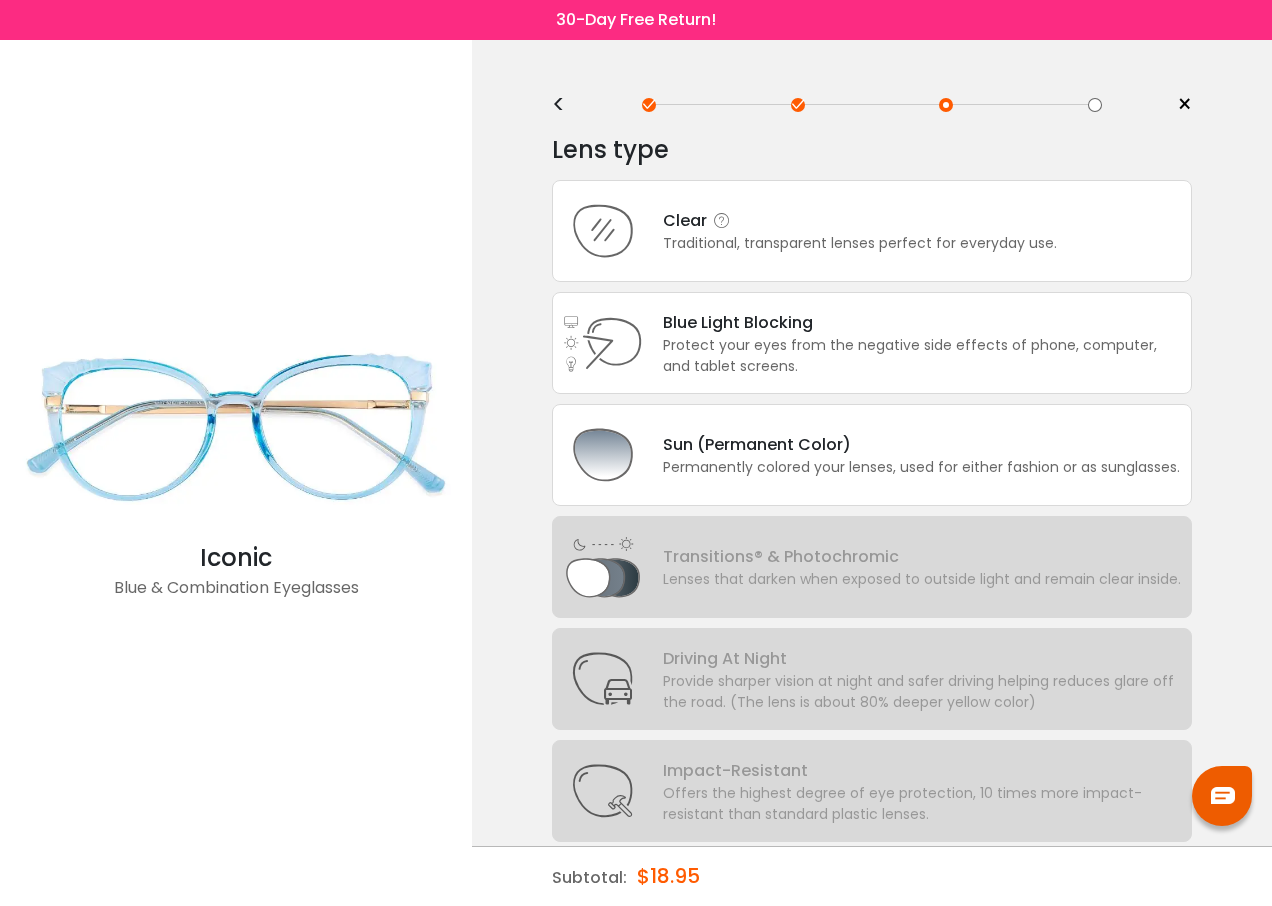 click on "Clear" at bounding box center (860, 220) 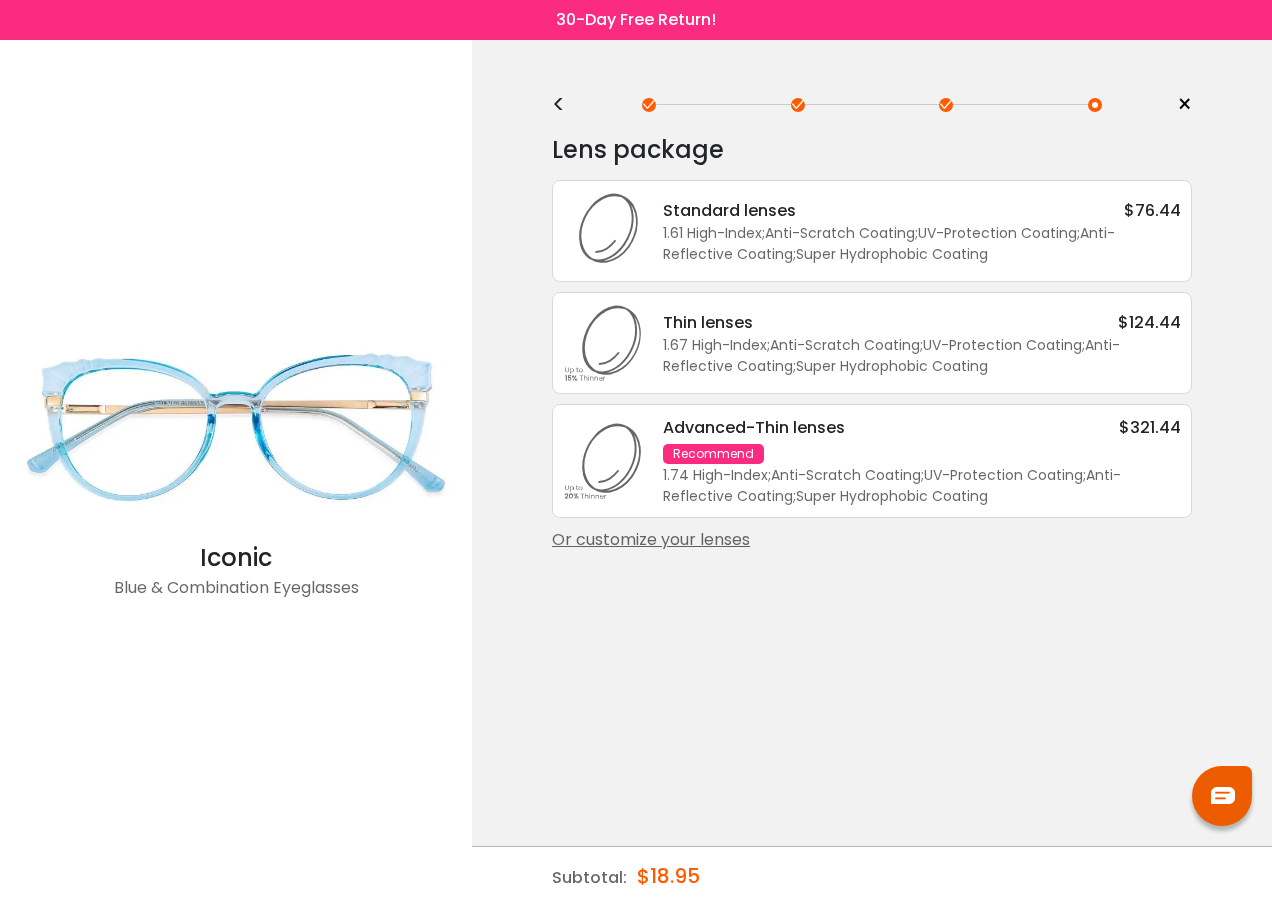 click on "Or customize your lenses" at bounding box center (872, 540) 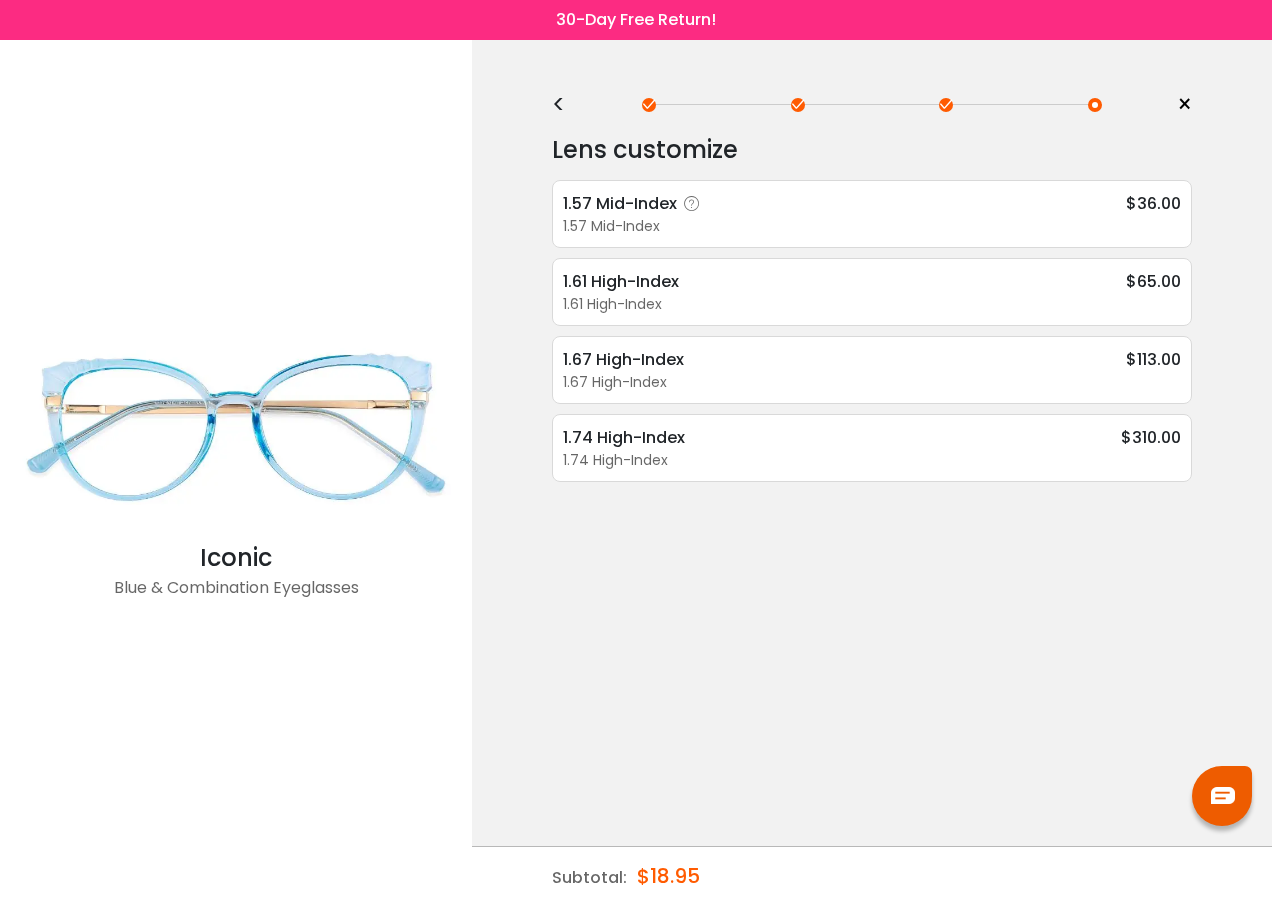 click on "1.57 Mid-Index" at bounding box center (635, 203) 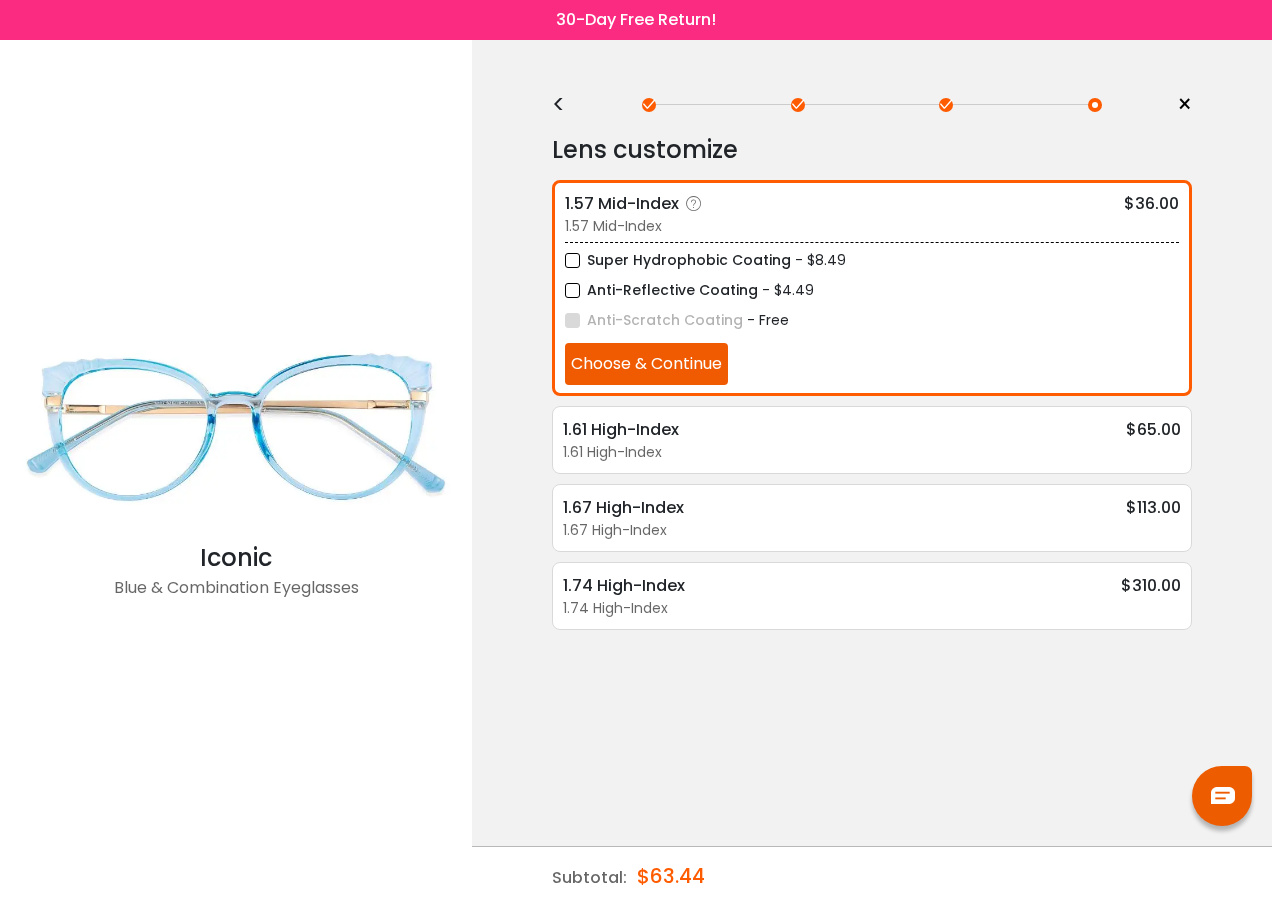 click on "Choose & Continue" at bounding box center [646, 364] 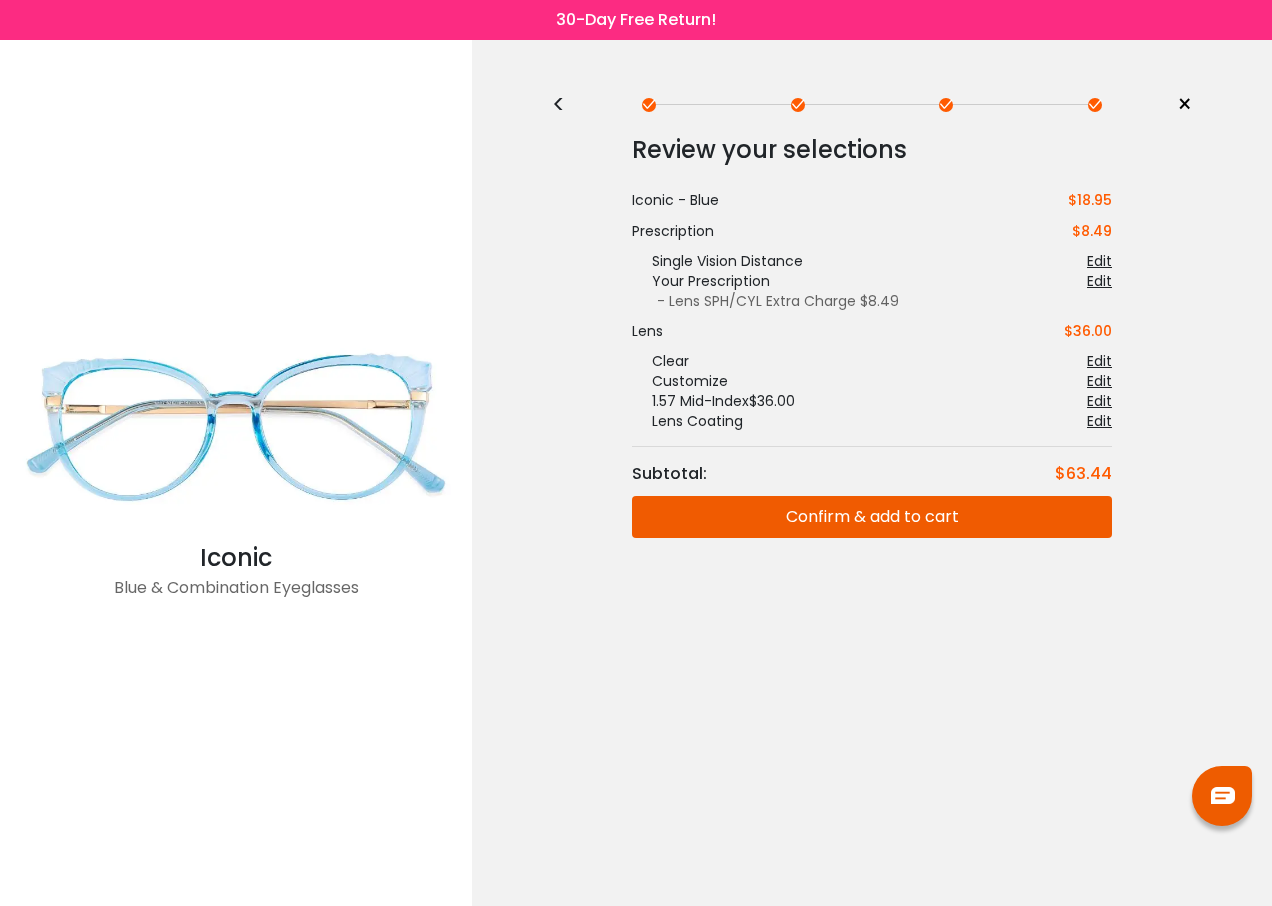click on "Confirm & add to cart" at bounding box center (872, 517) 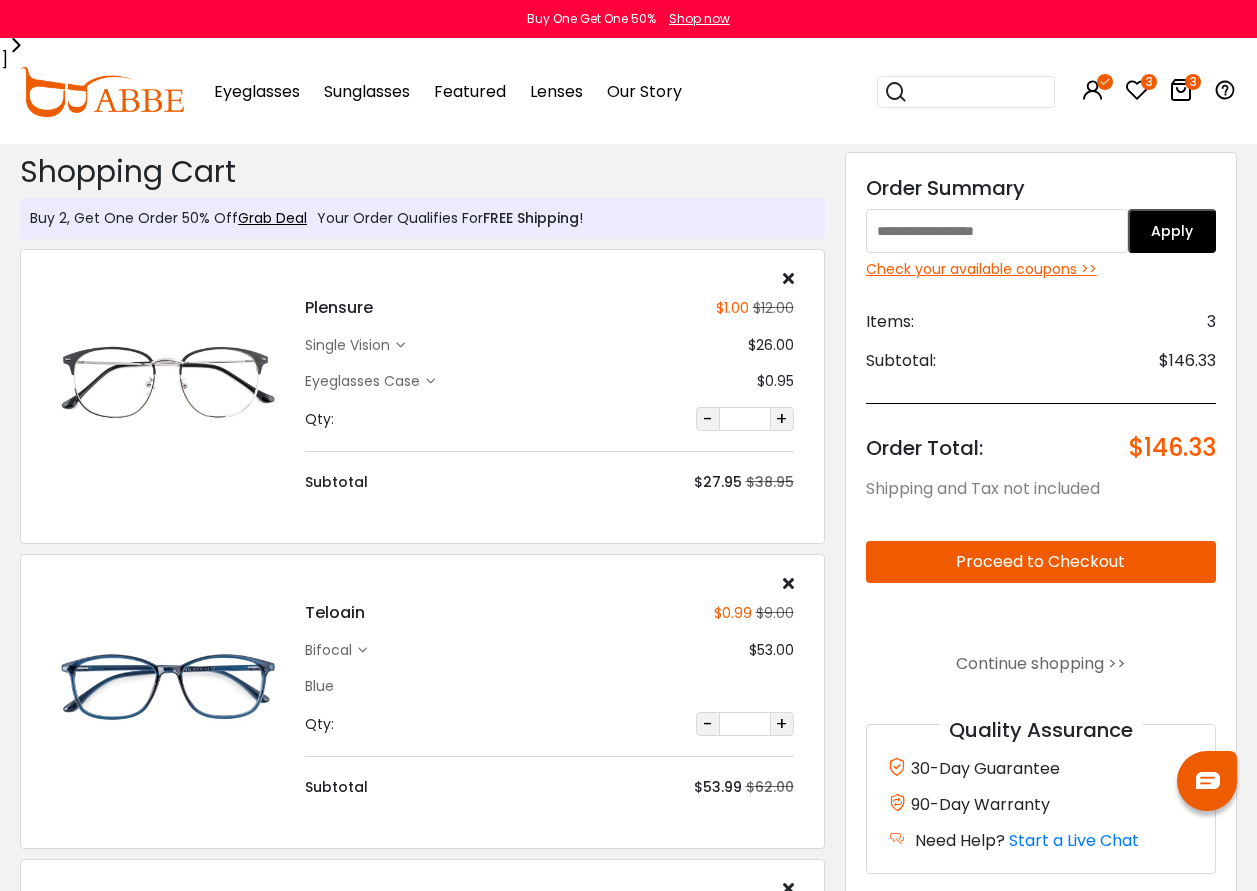 scroll, scrollTop: 0, scrollLeft: 0, axis: both 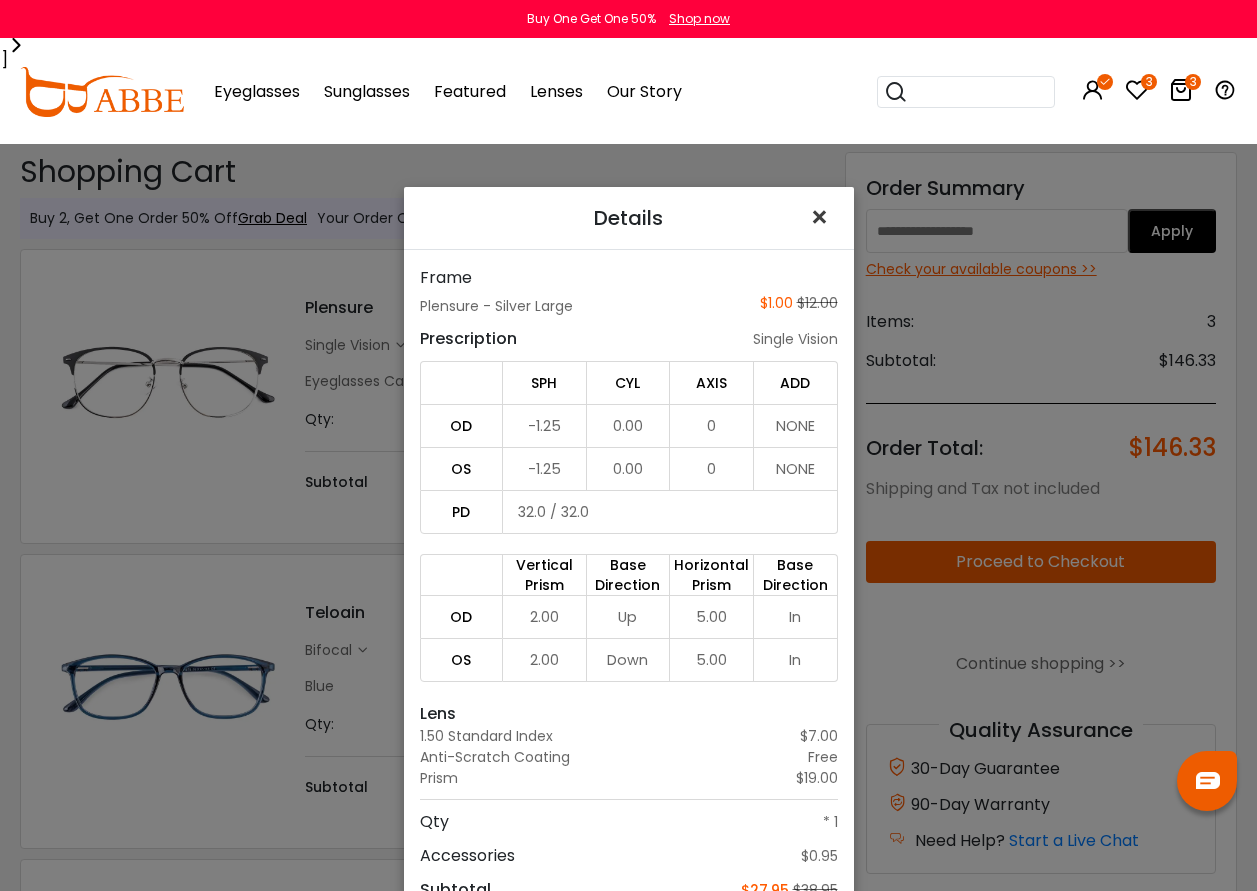 click on "×" at bounding box center [823, 217] 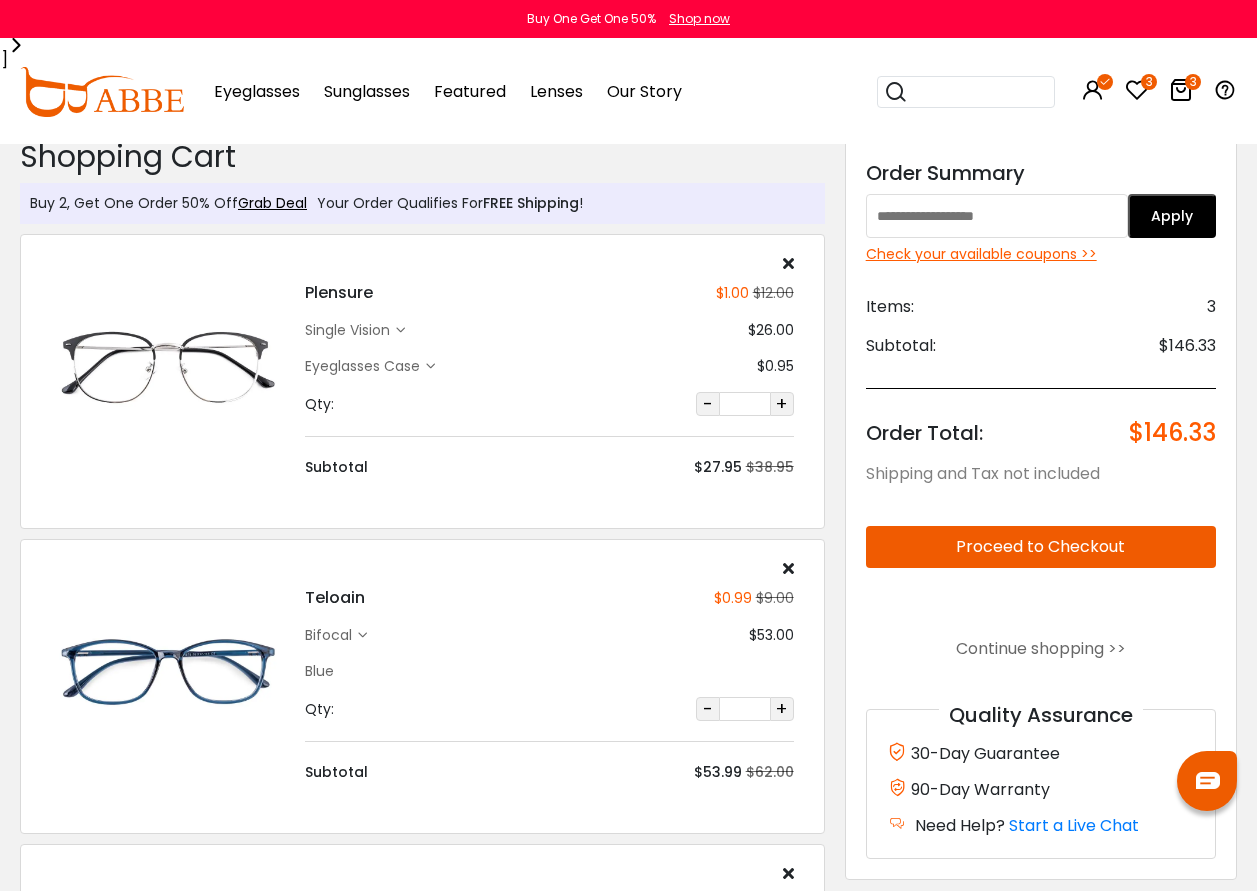 scroll, scrollTop: 0, scrollLeft: 0, axis: both 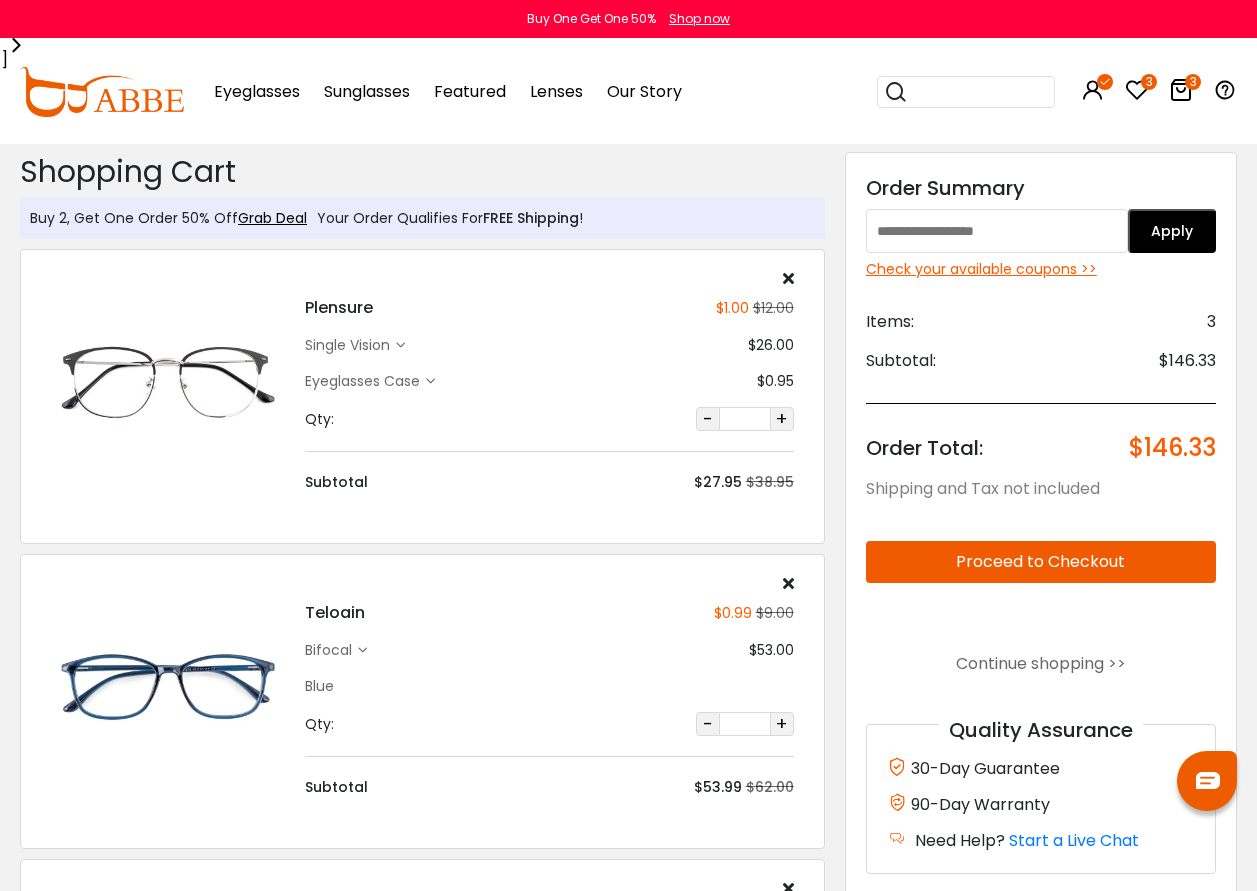 click at bounding box center [997, 231] 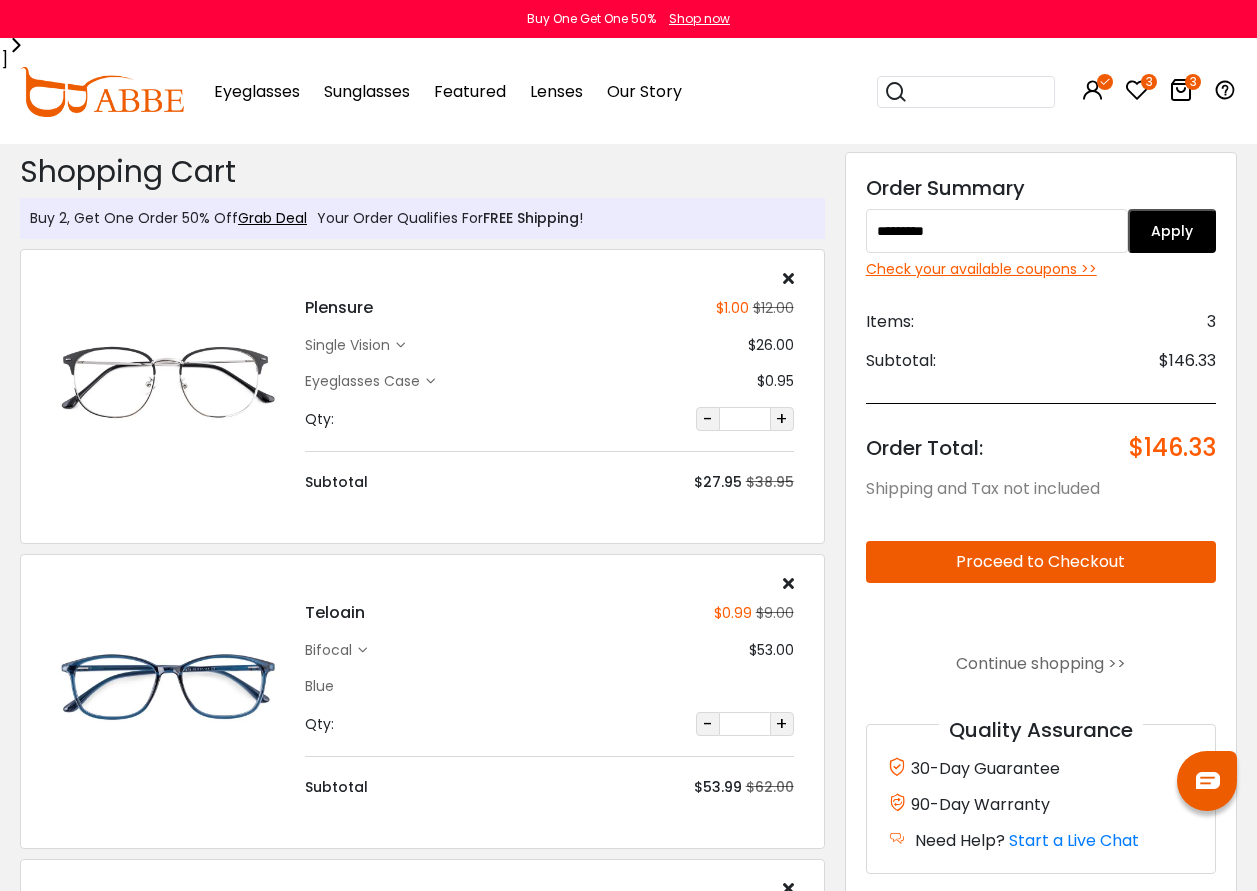 type on "*********" 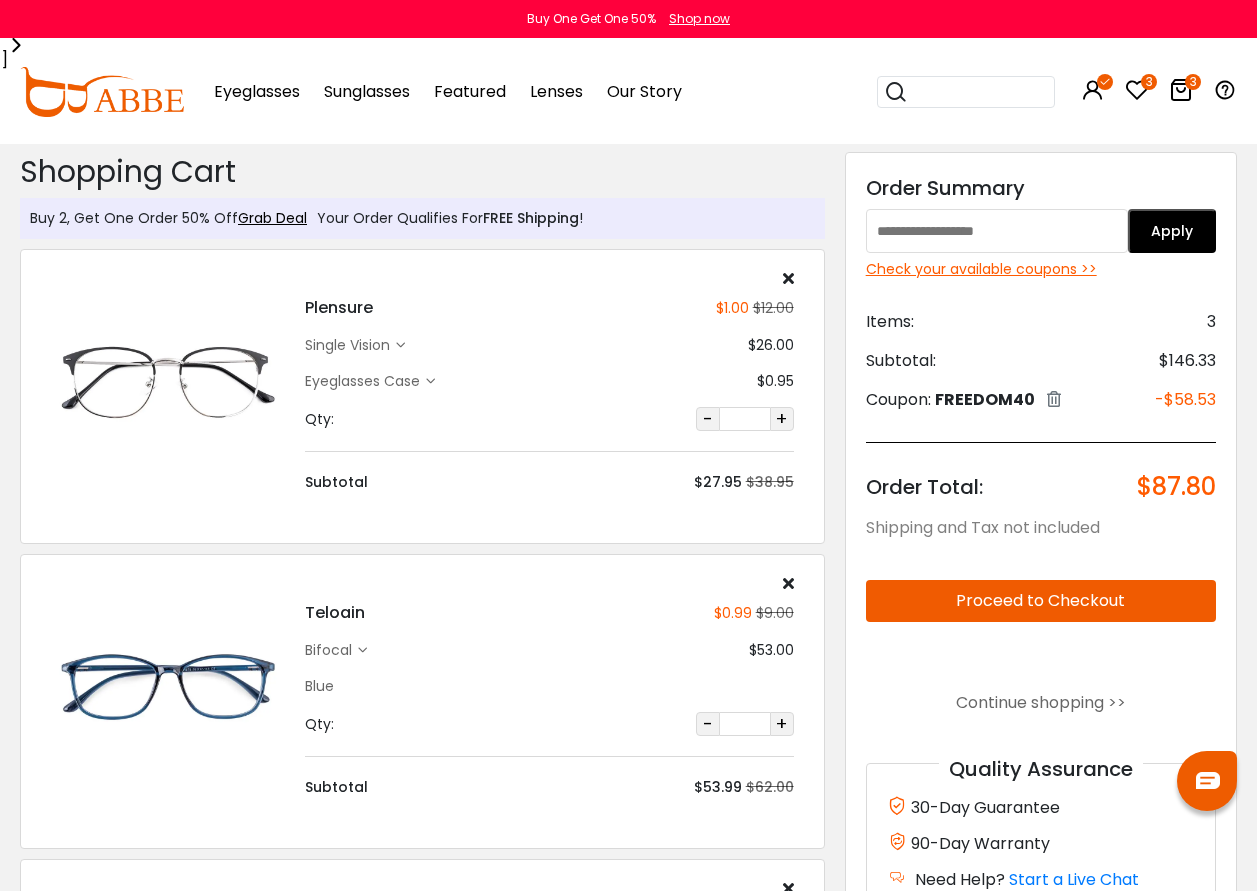 scroll, scrollTop: 0, scrollLeft: 0, axis: both 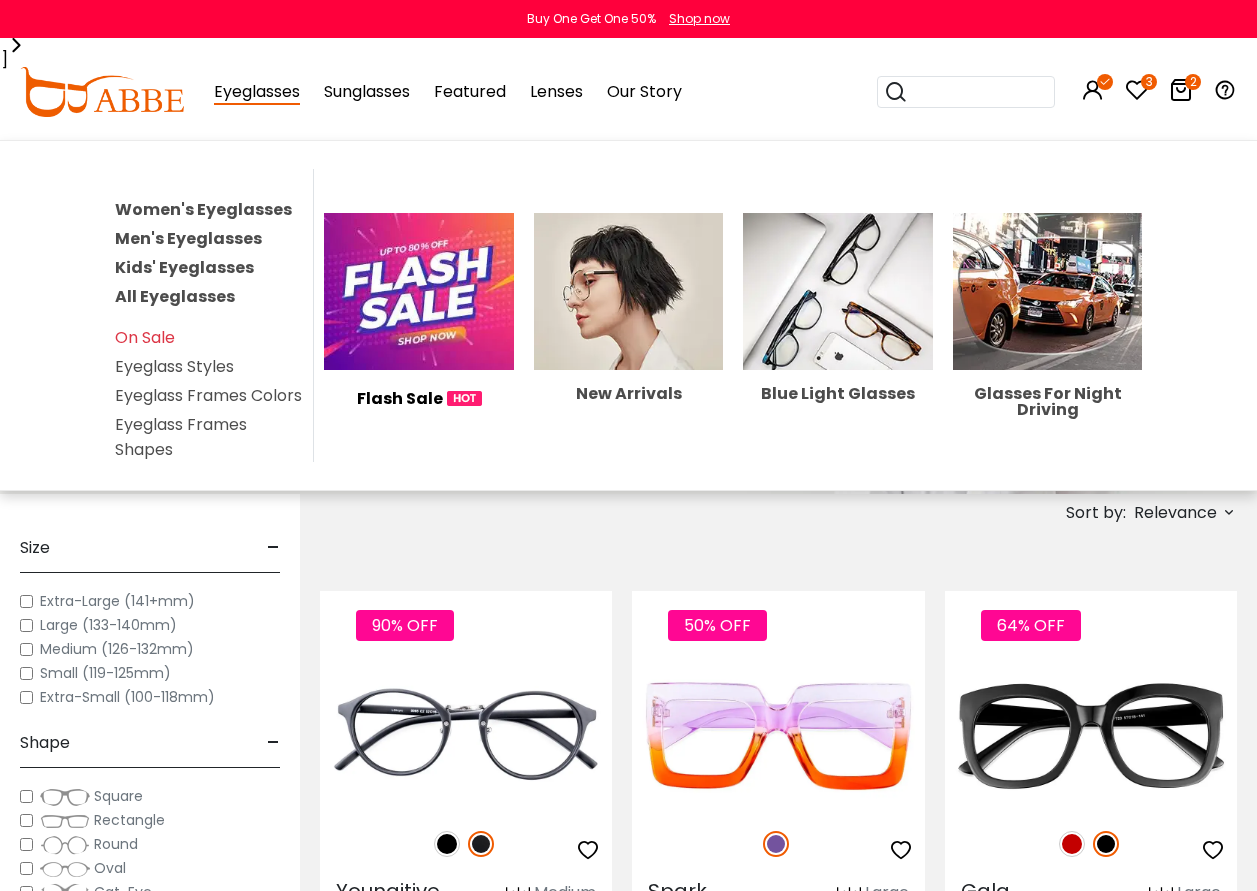 click on "Men's Eyeglasses" at bounding box center [188, 238] 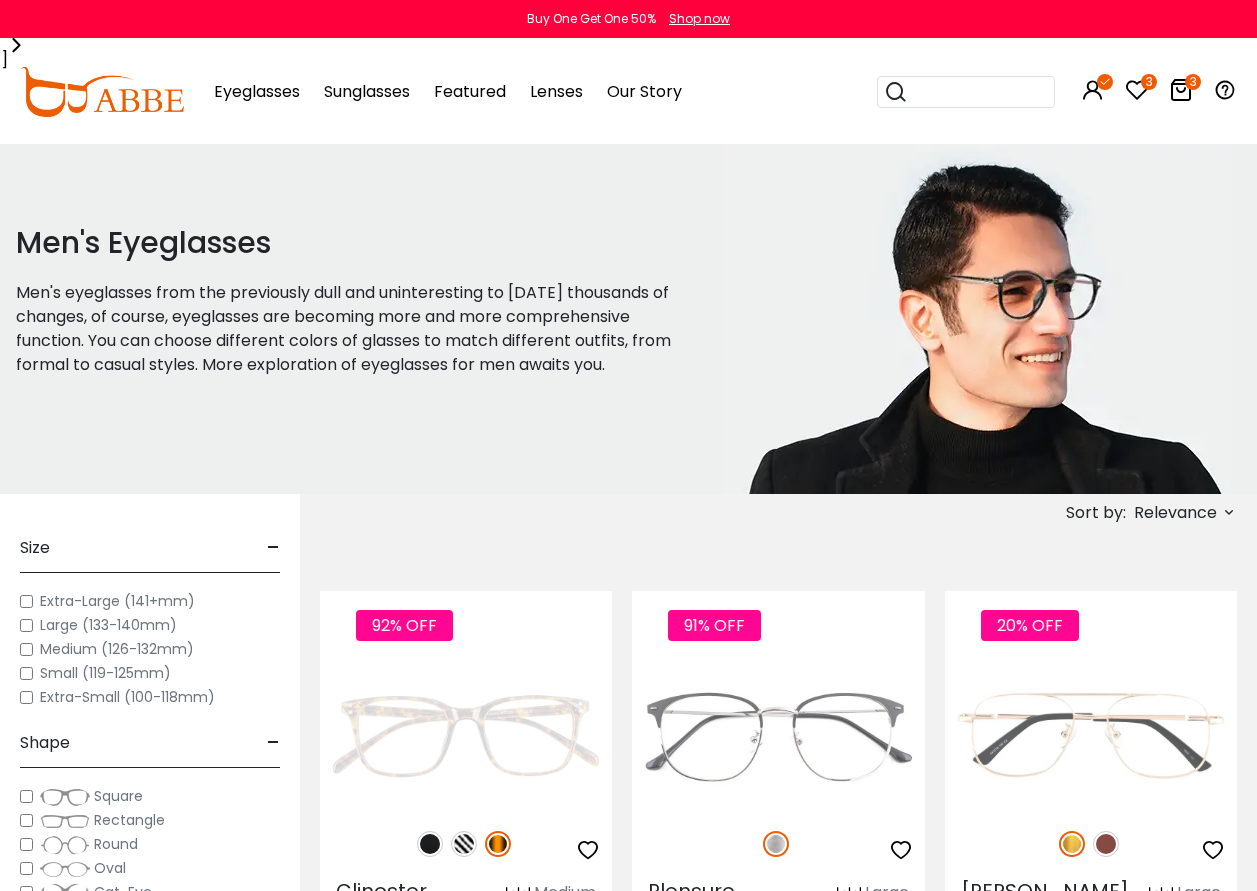 scroll, scrollTop: 0, scrollLeft: 0, axis: both 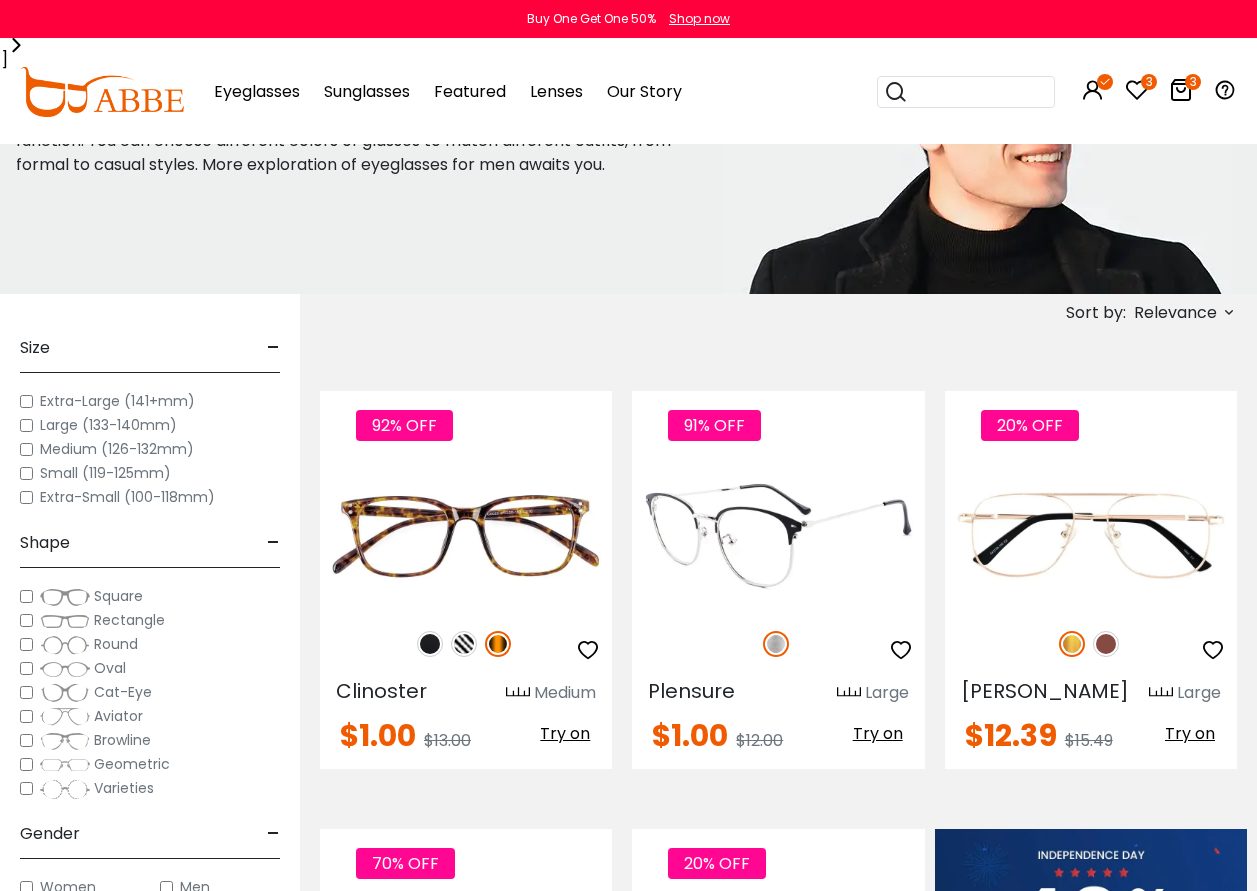 click on "Try on" at bounding box center (878, 733) 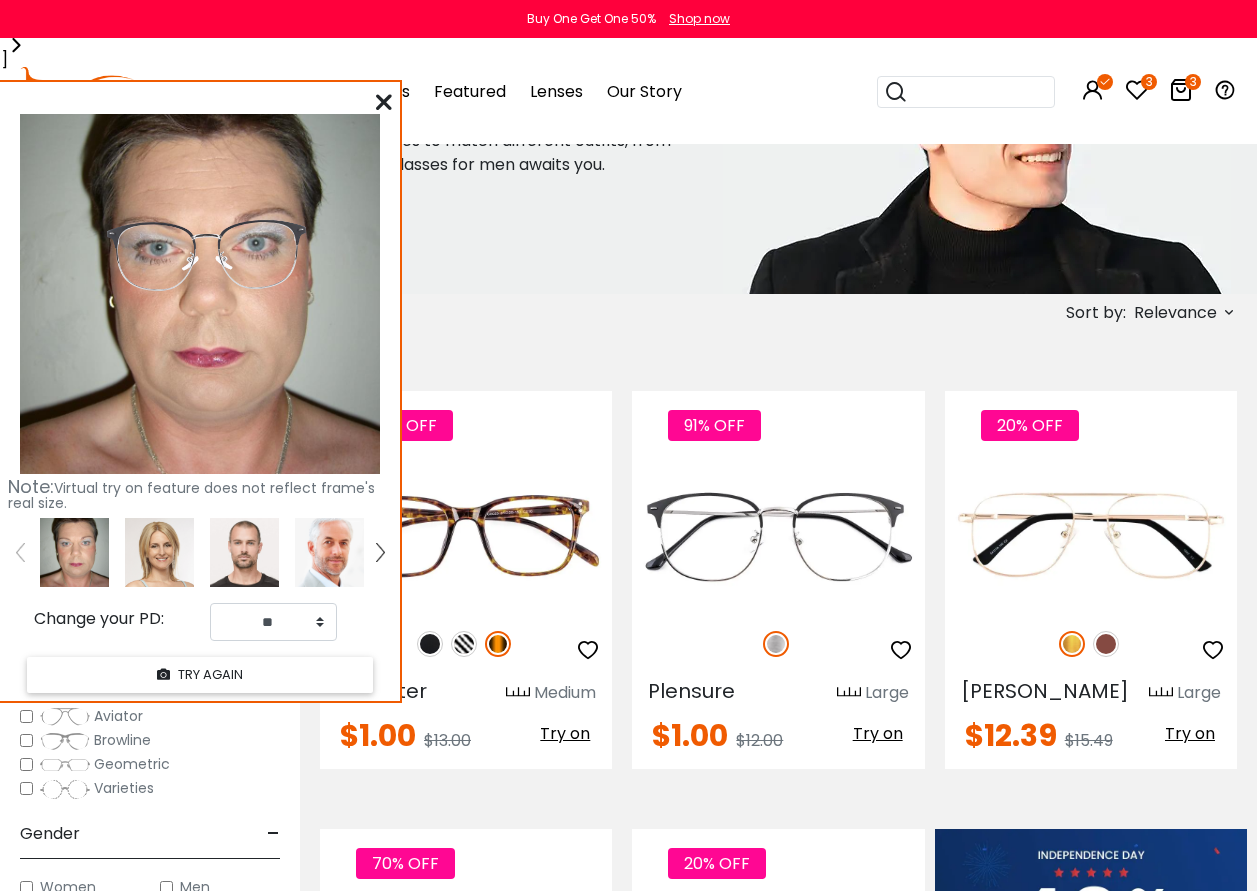 click at bounding box center (384, 102) 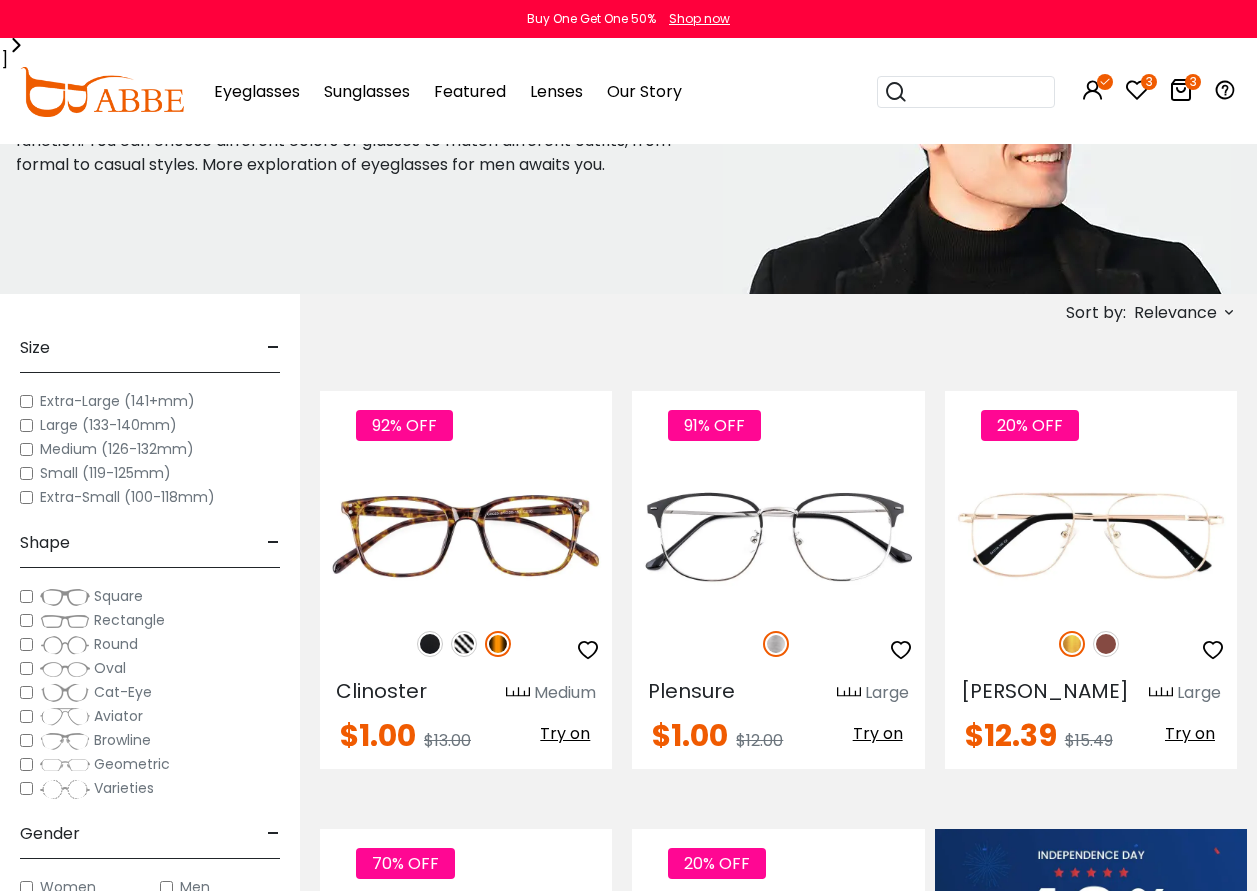 click at bounding box center [1181, 90] 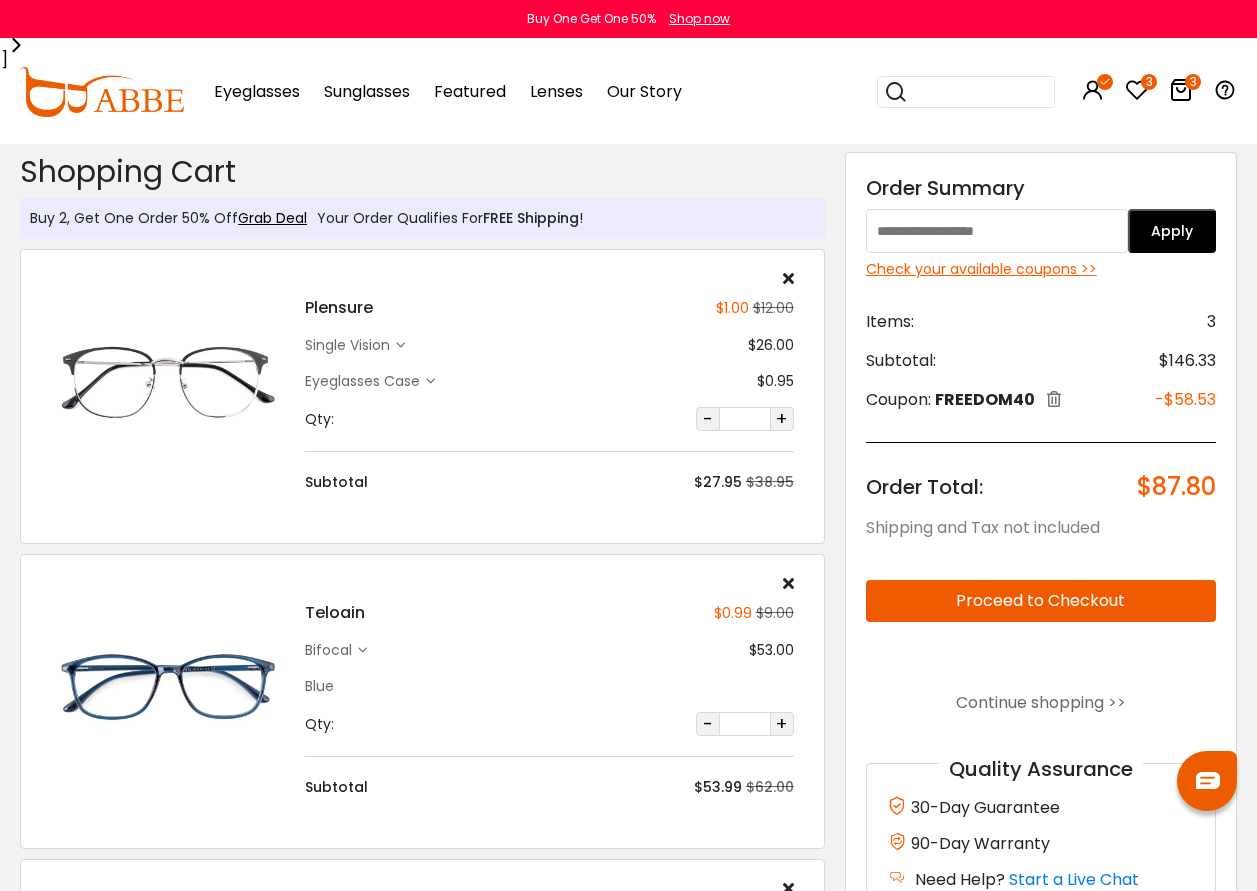 scroll, scrollTop: 0, scrollLeft: 0, axis: both 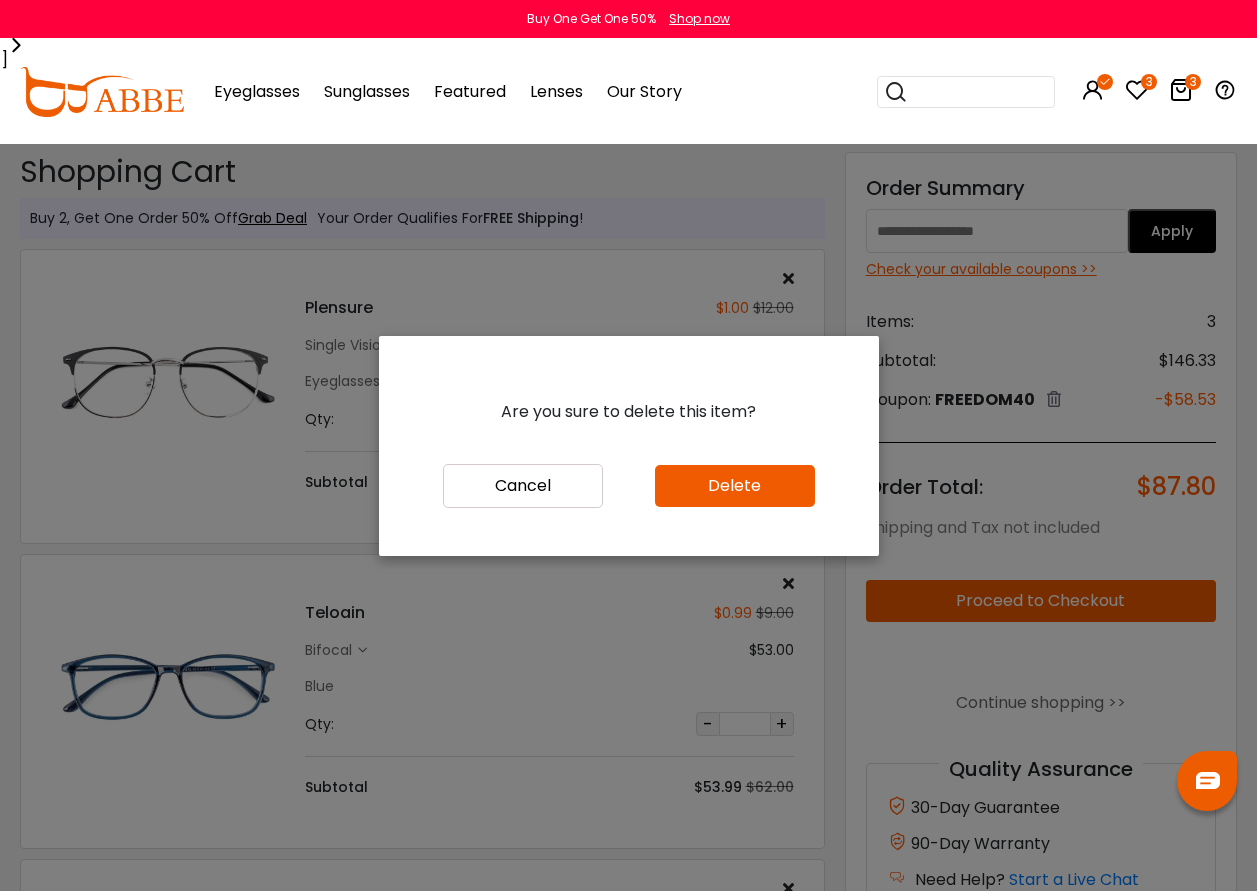 click on "Delete" at bounding box center [735, 486] 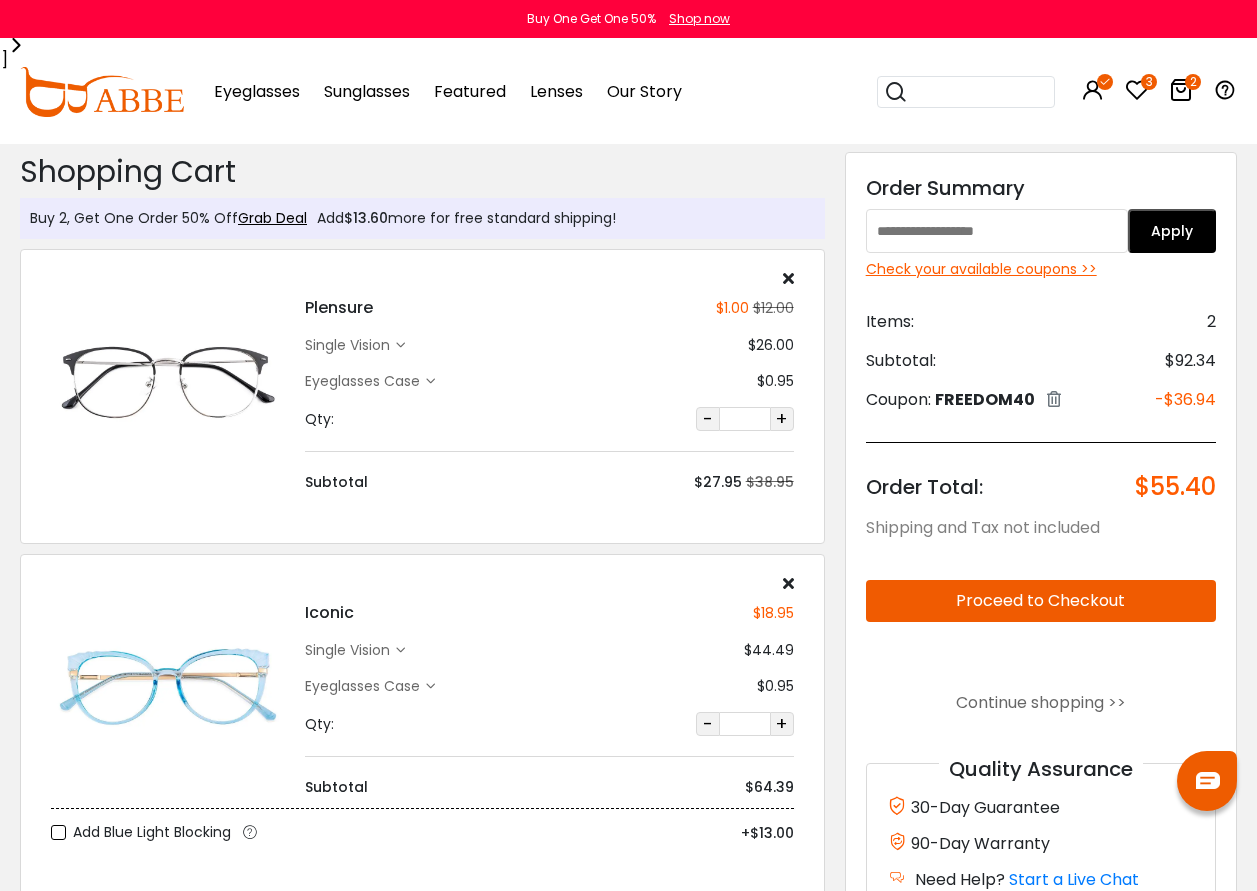 scroll, scrollTop: 0, scrollLeft: 0, axis: both 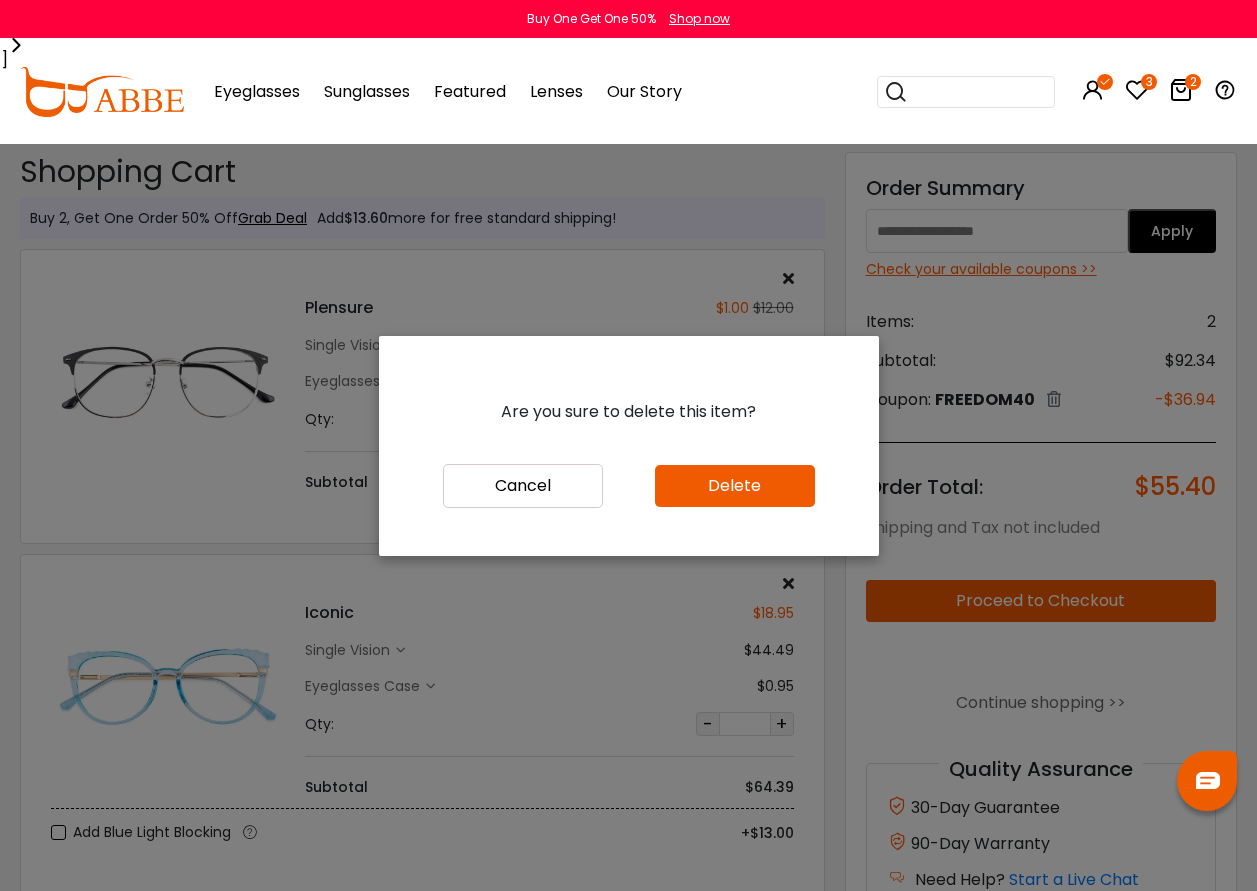 click on "Delete" at bounding box center (735, 486) 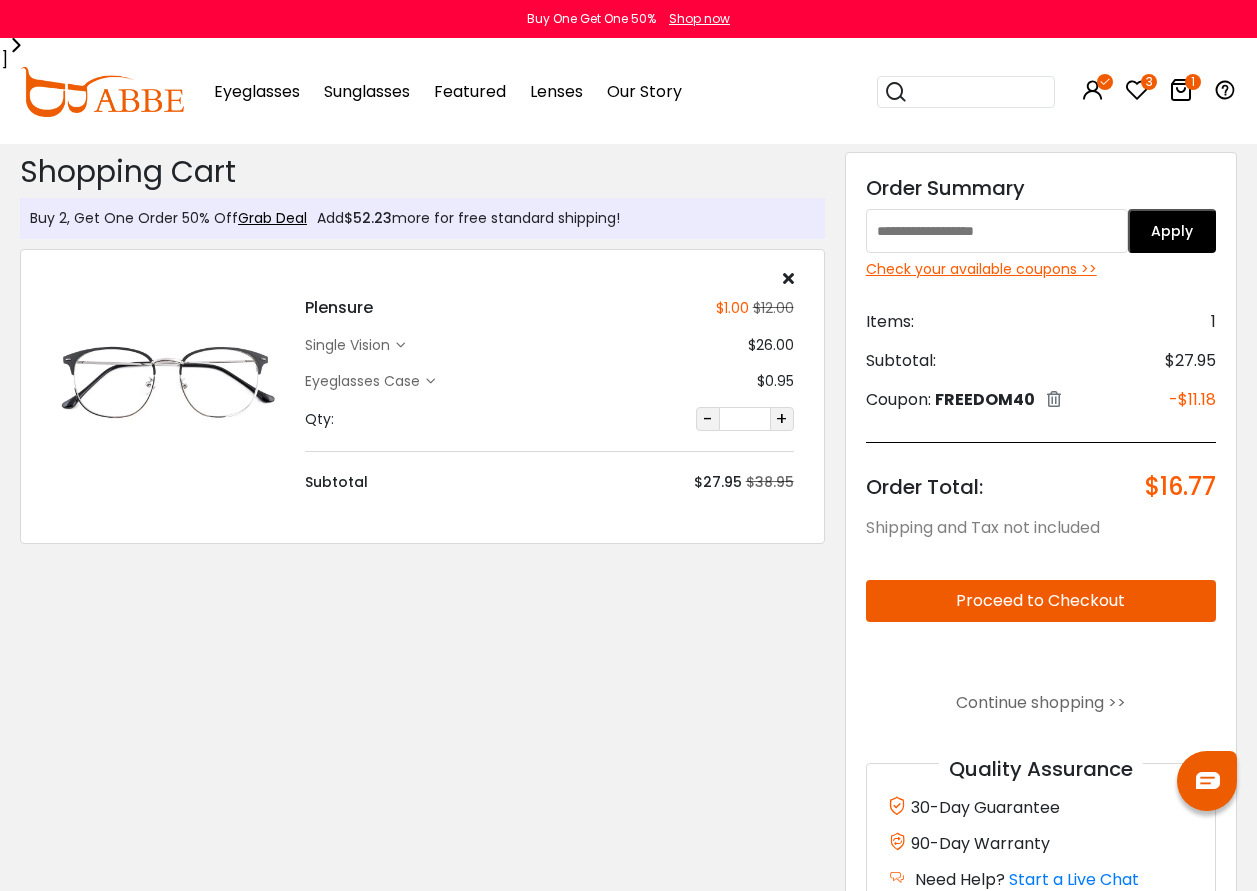scroll, scrollTop: 0, scrollLeft: 0, axis: both 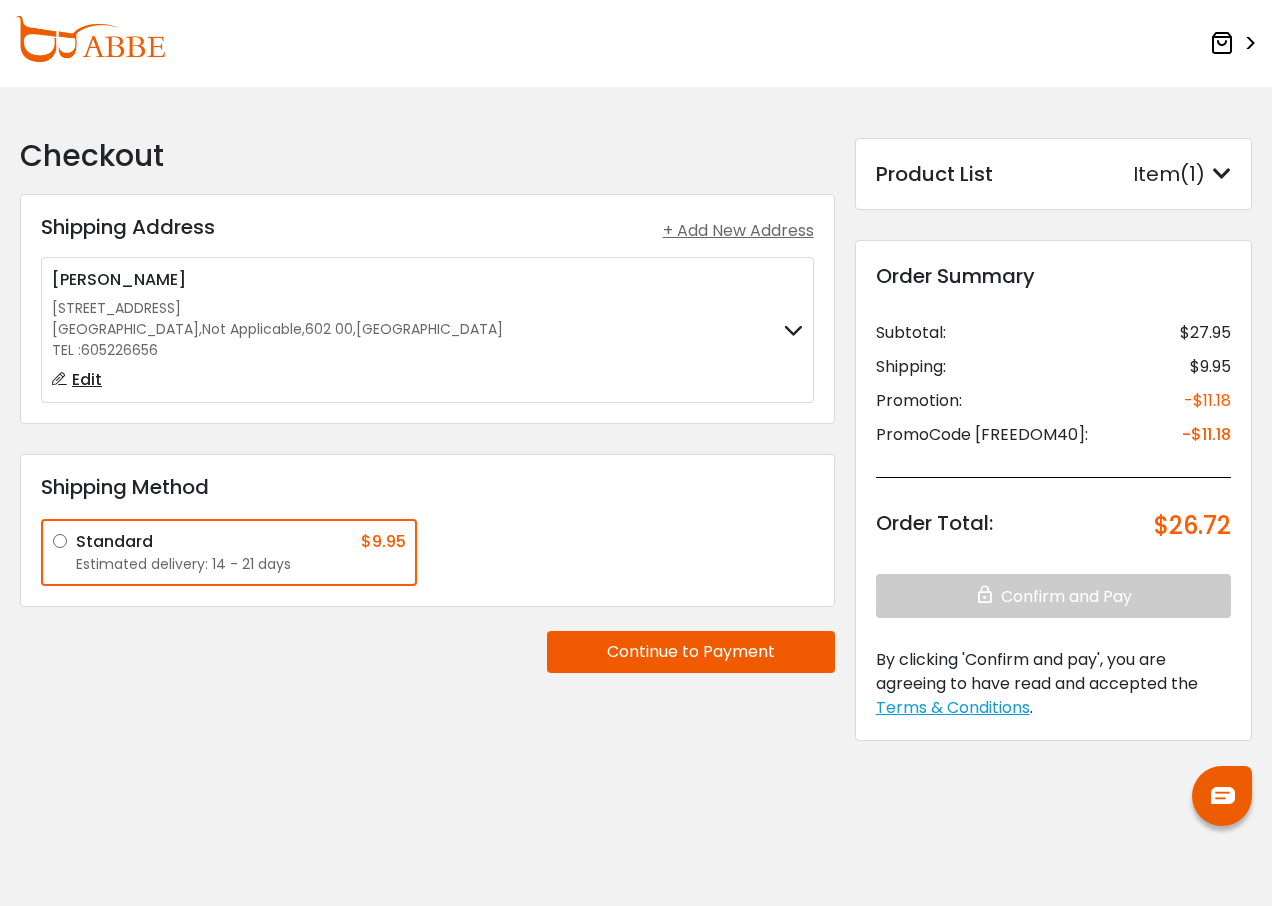 click at bounding box center (1222, 43) 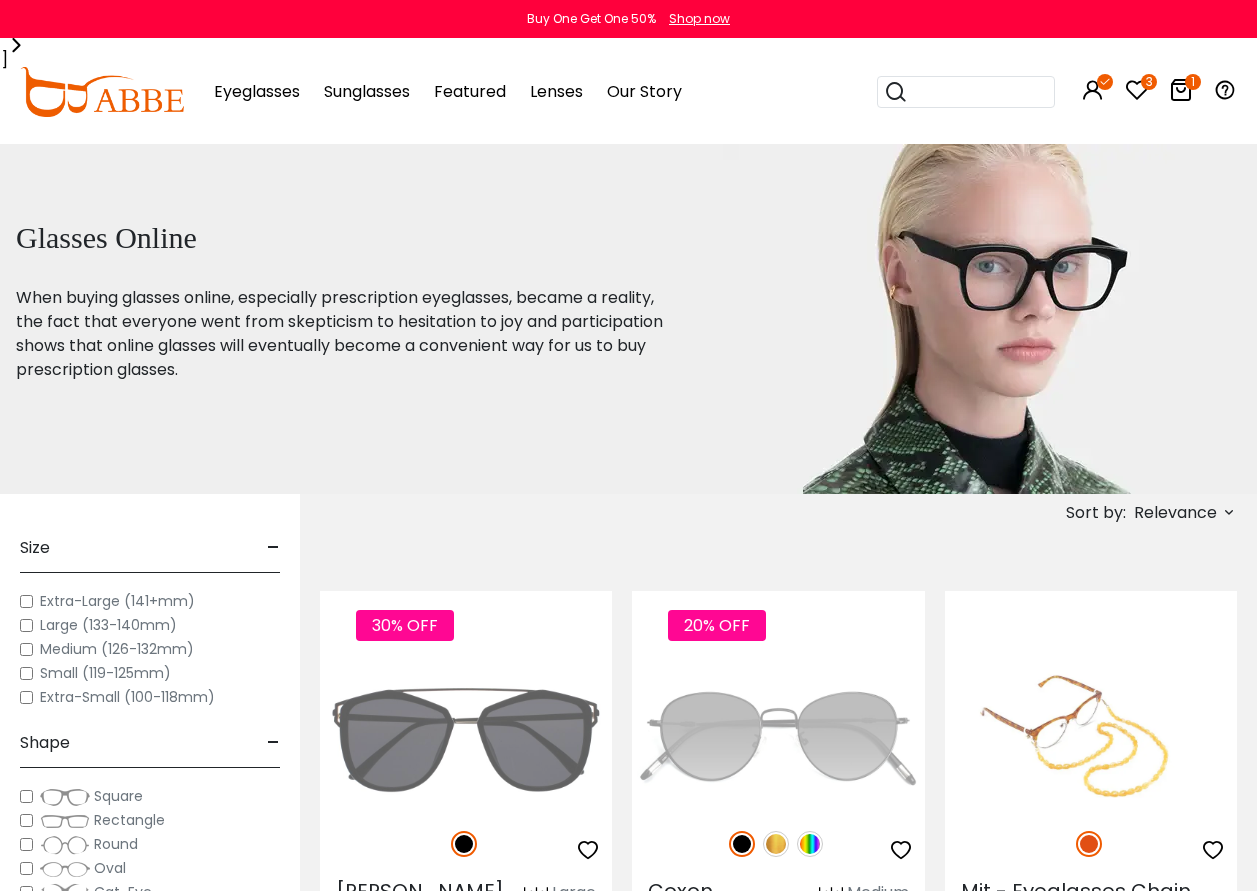 scroll, scrollTop: 0, scrollLeft: 0, axis: both 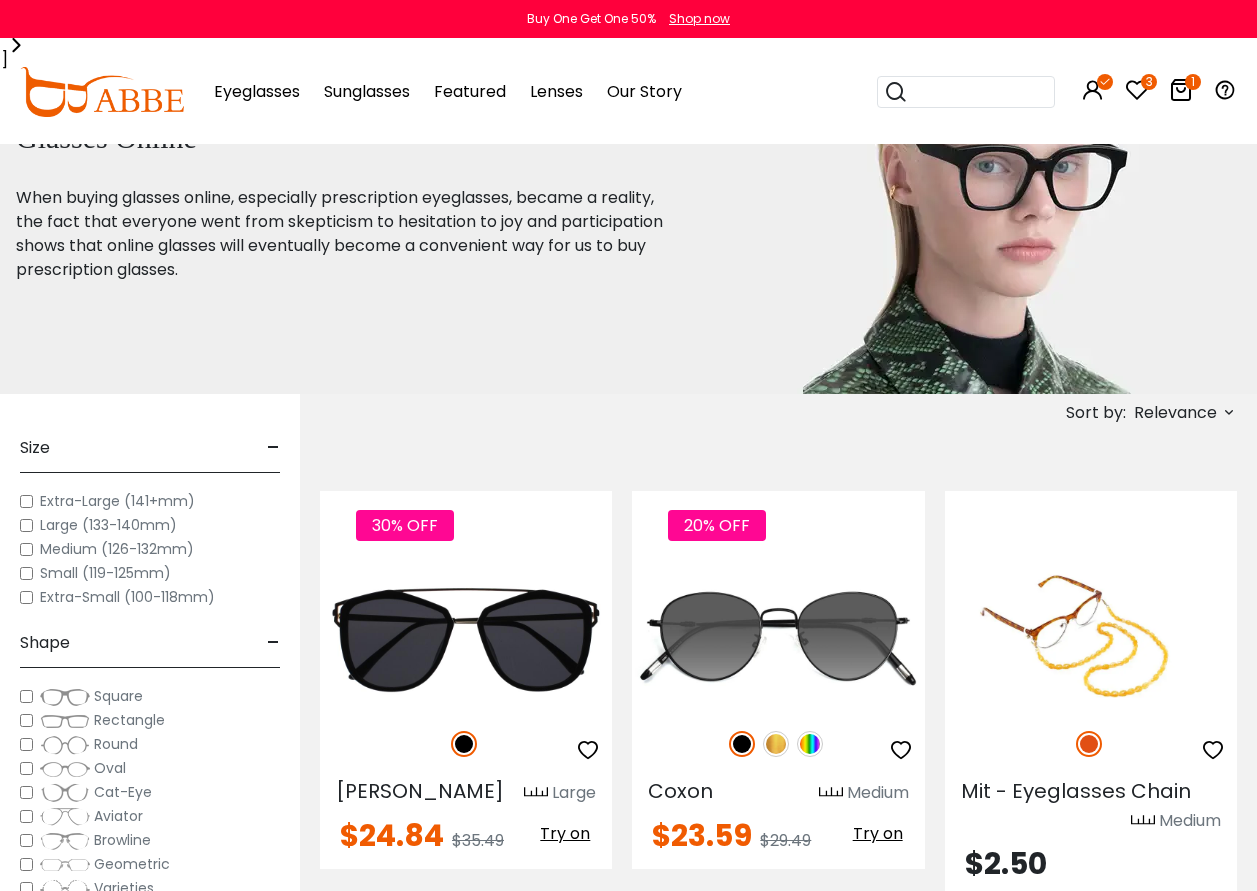 click at bounding box center [1181, 90] 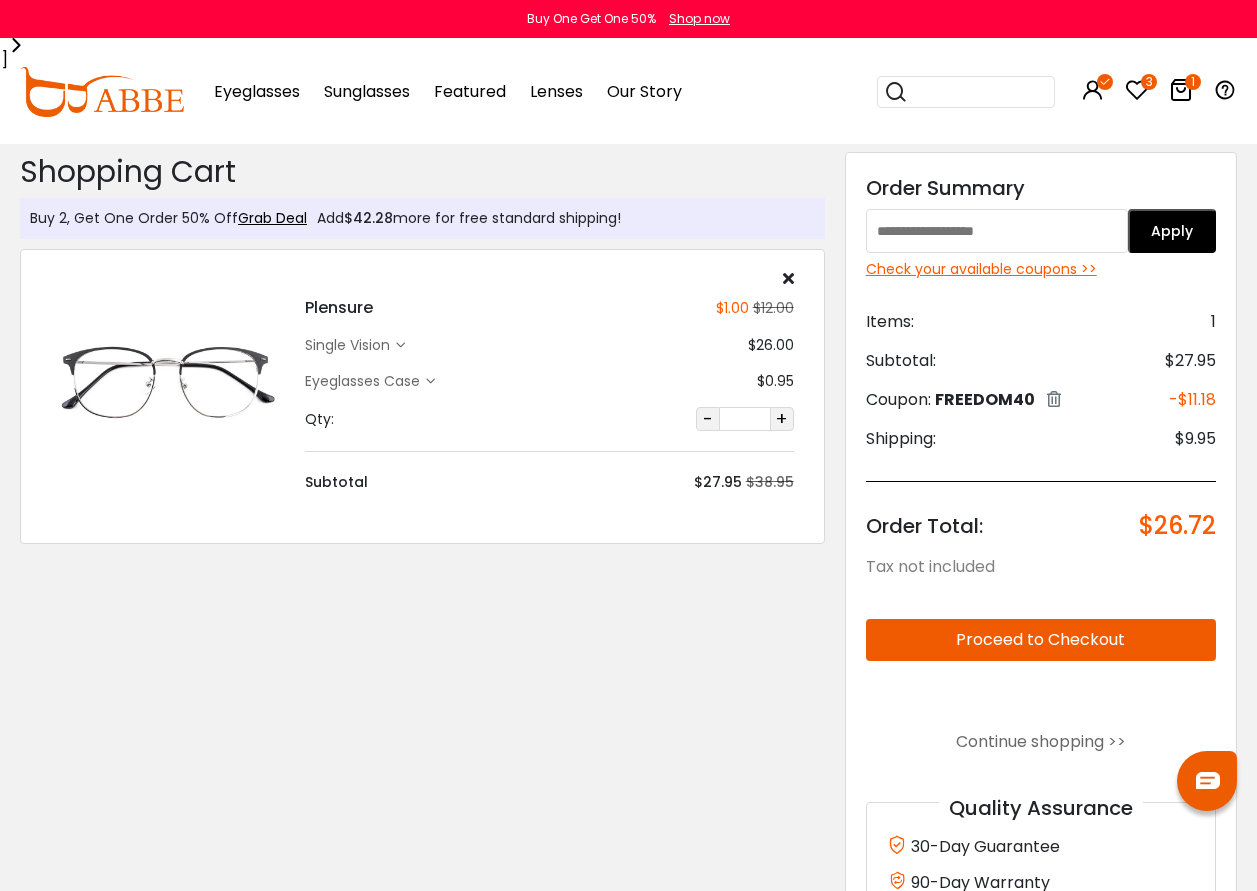 scroll, scrollTop: 0, scrollLeft: 0, axis: both 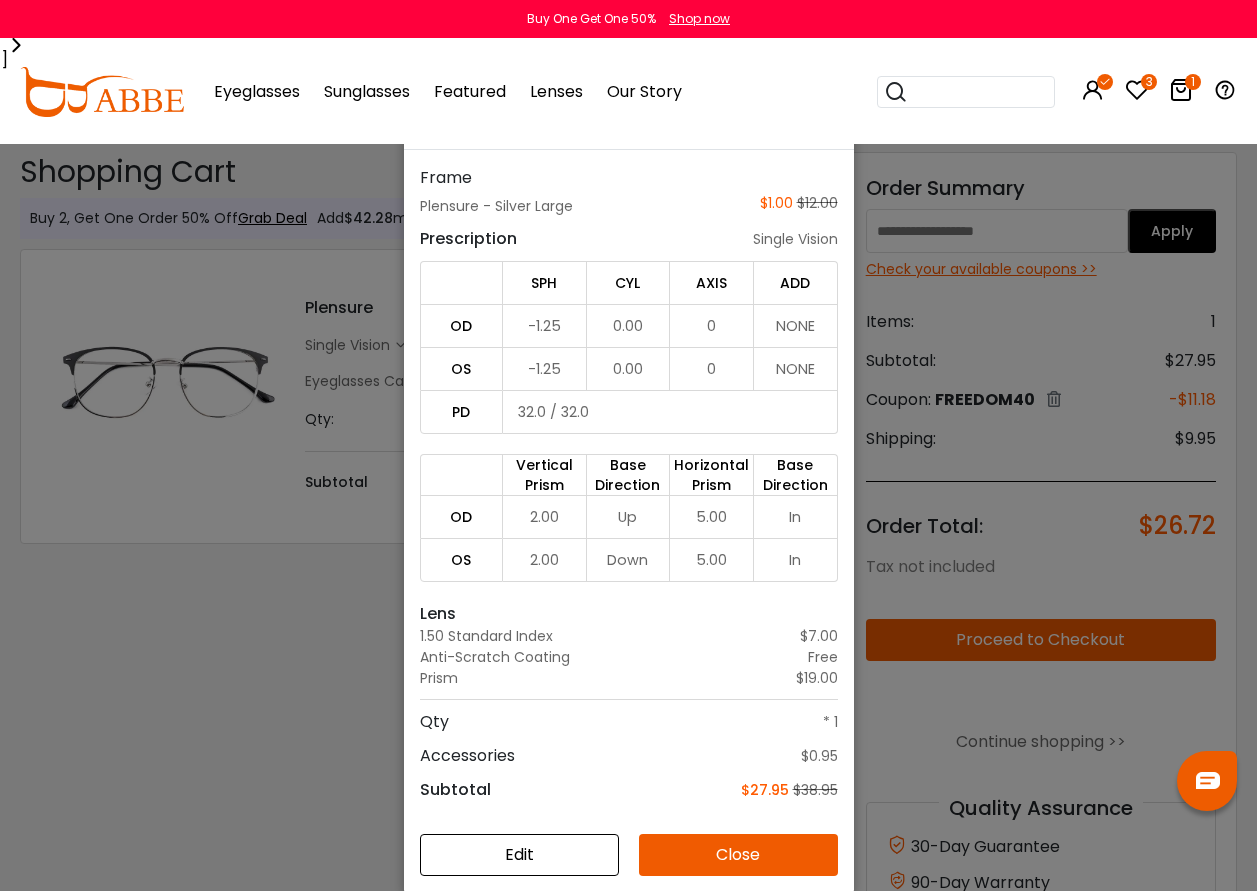 click on "Close" at bounding box center (738, 855) 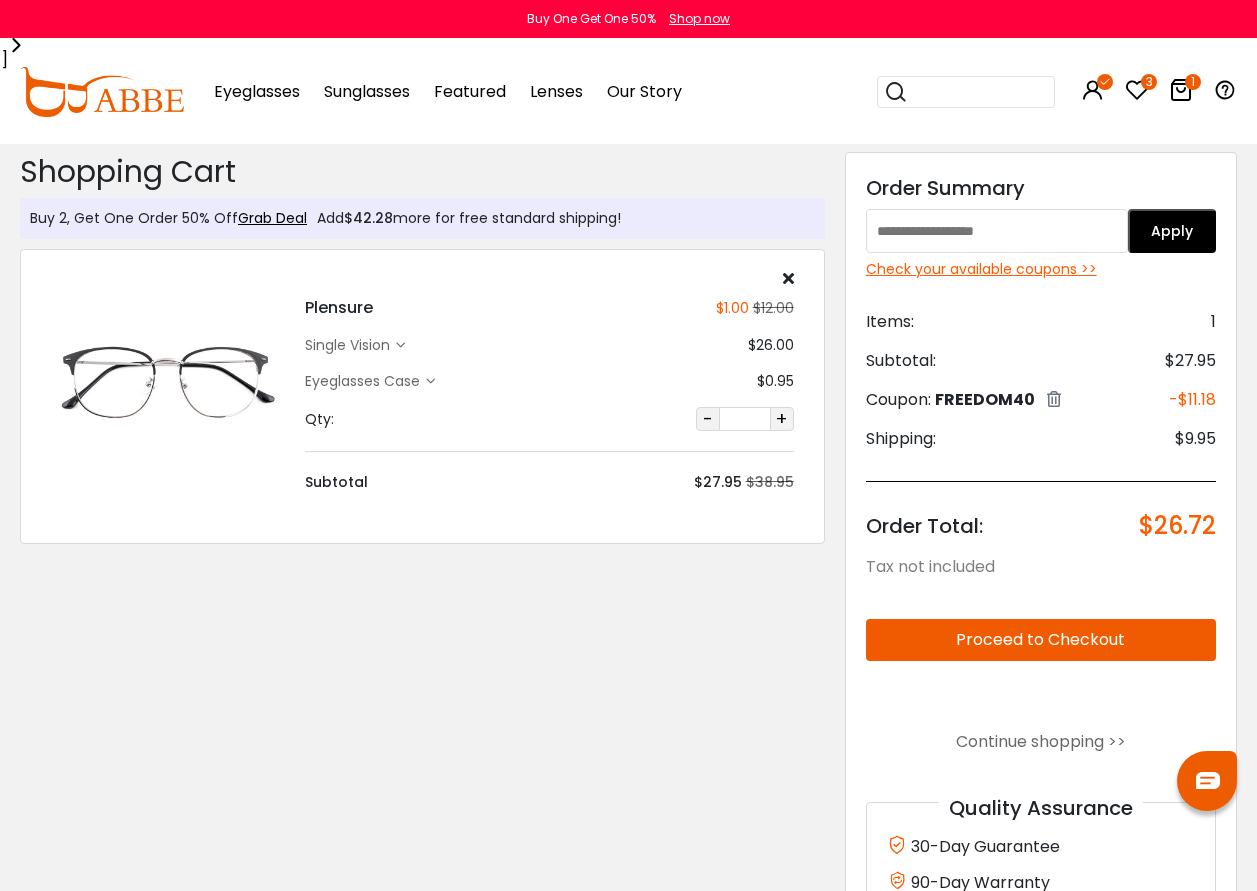 click on "single vision" at bounding box center [350, 345] 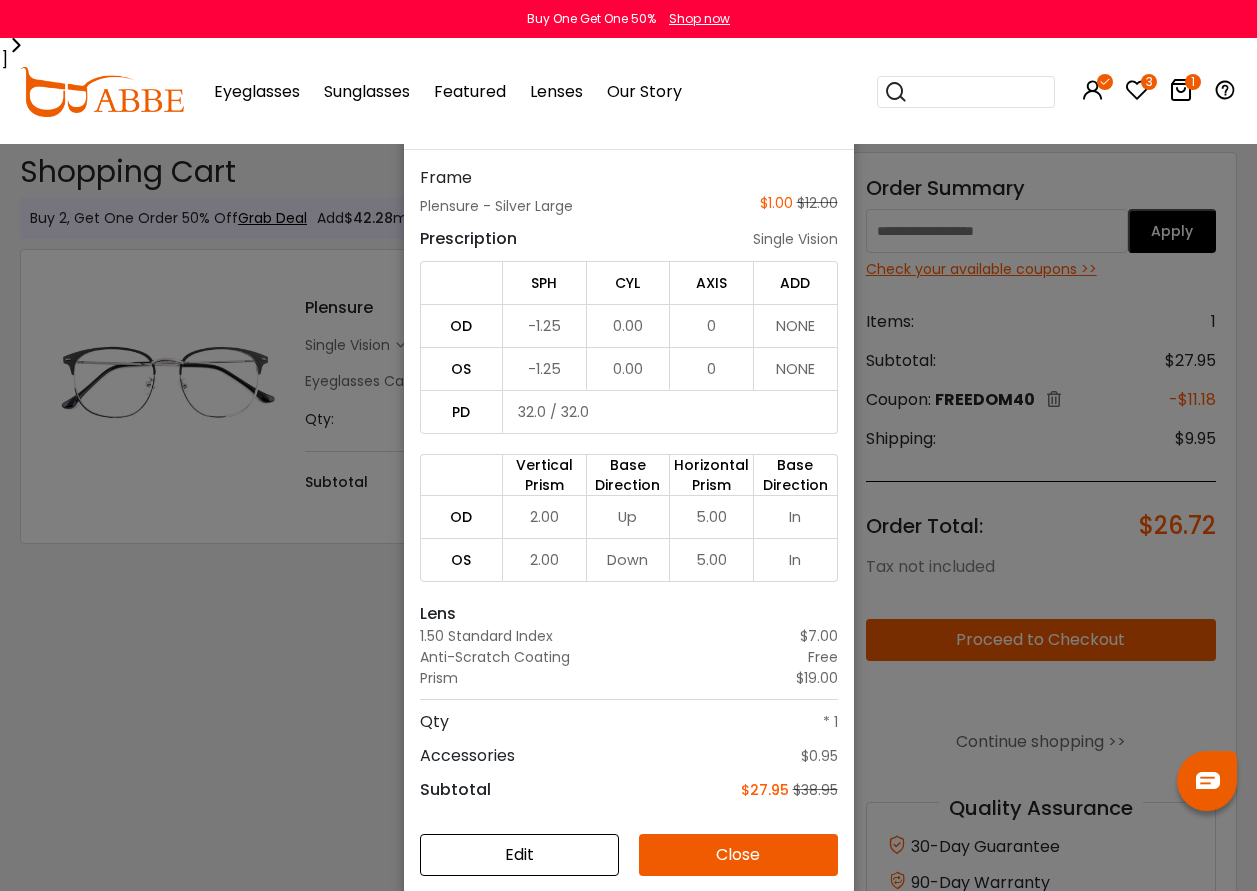 click on "Edit" at bounding box center (519, 855) 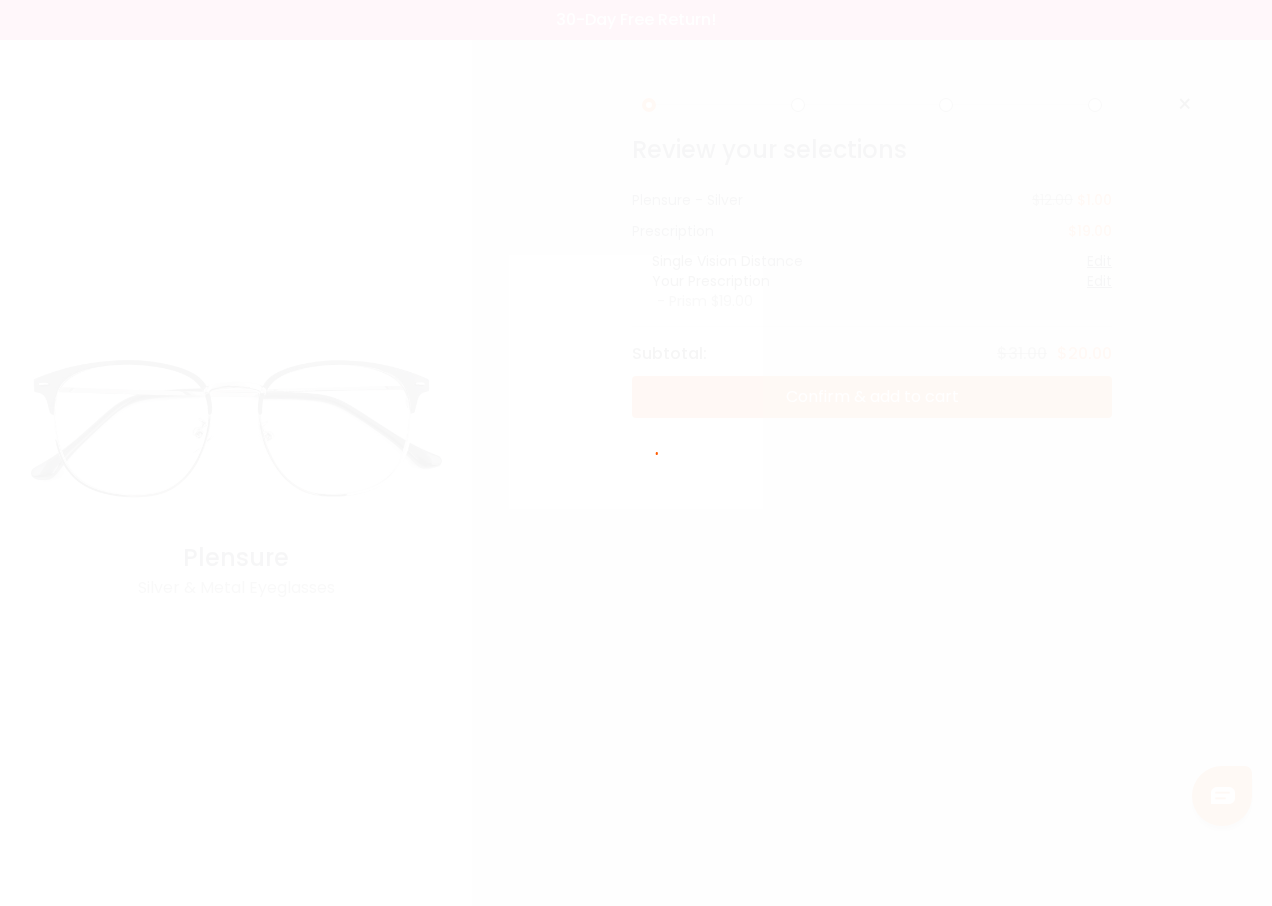 scroll, scrollTop: 0, scrollLeft: 0, axis: both 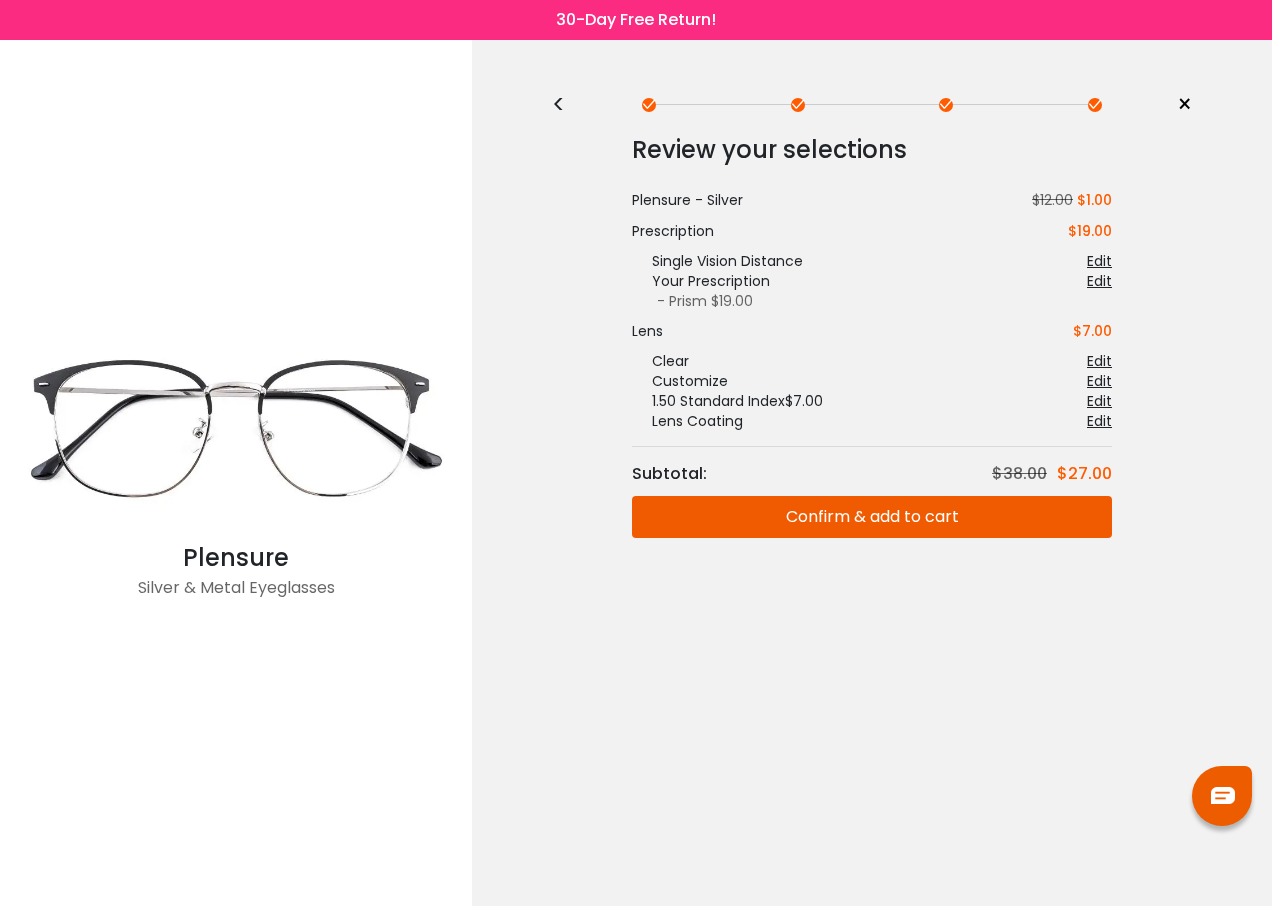 click on "<" at bounding box center [567, 105] 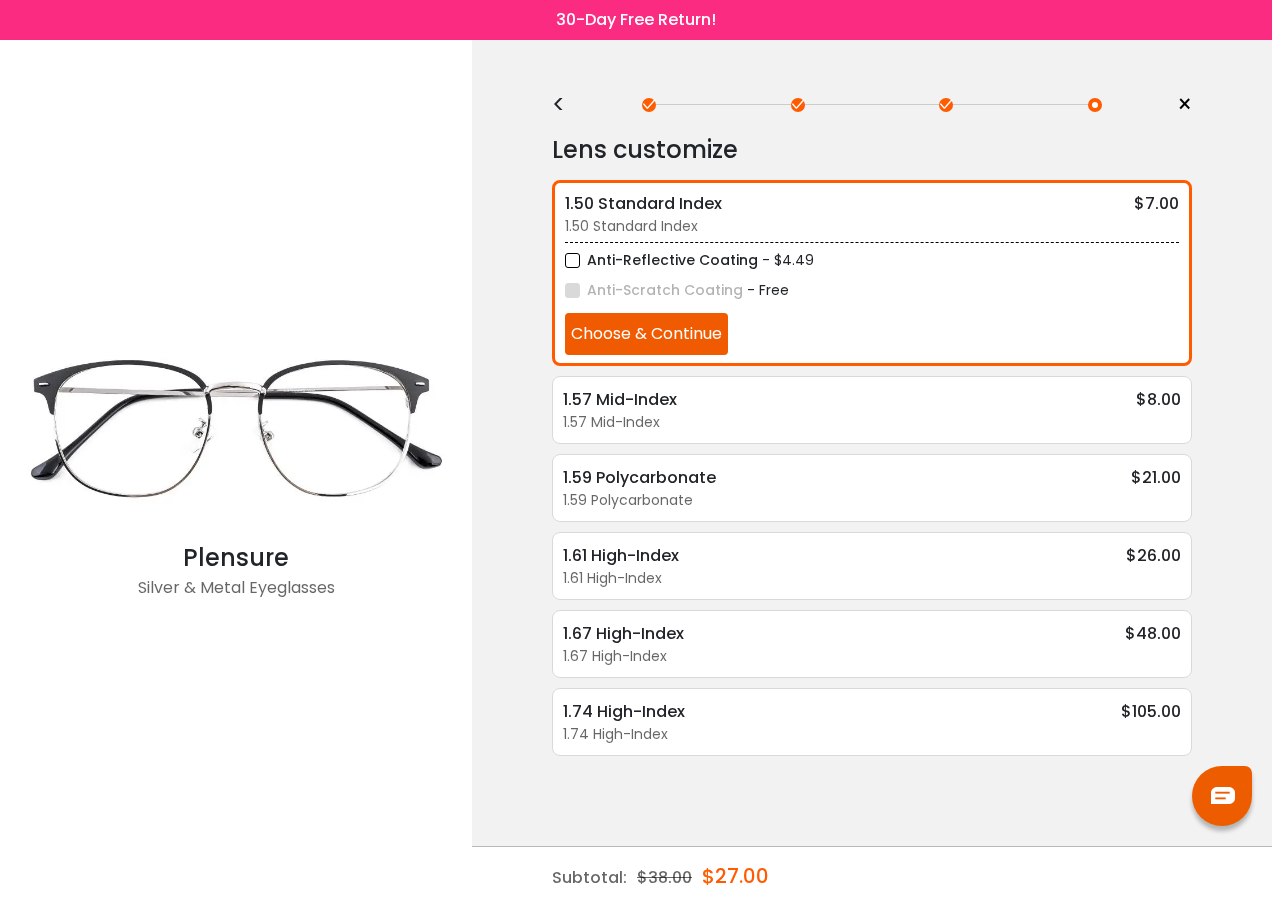 click on "<" at bounding box center [567, 105] 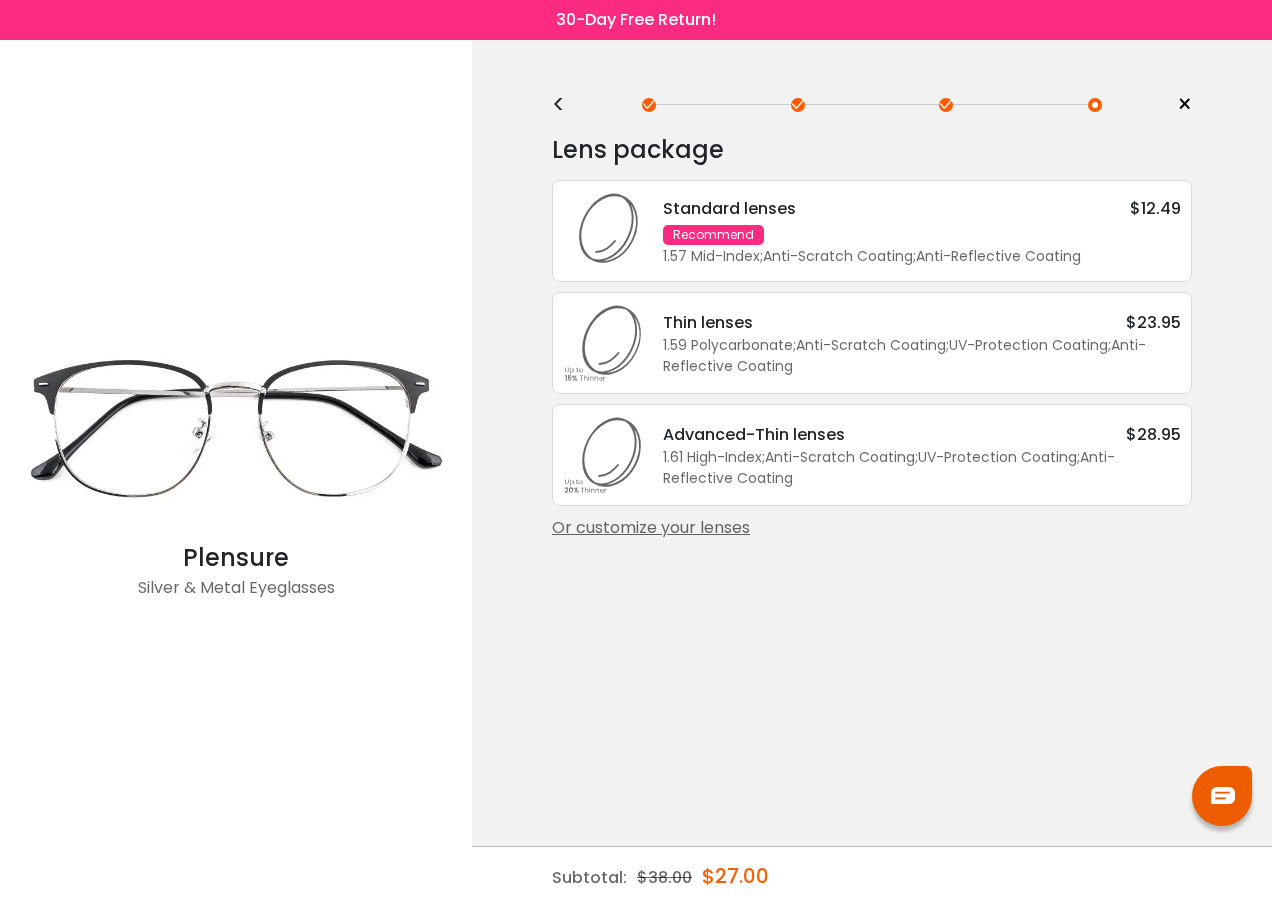 click on "<" at bounding box center (567, 105) 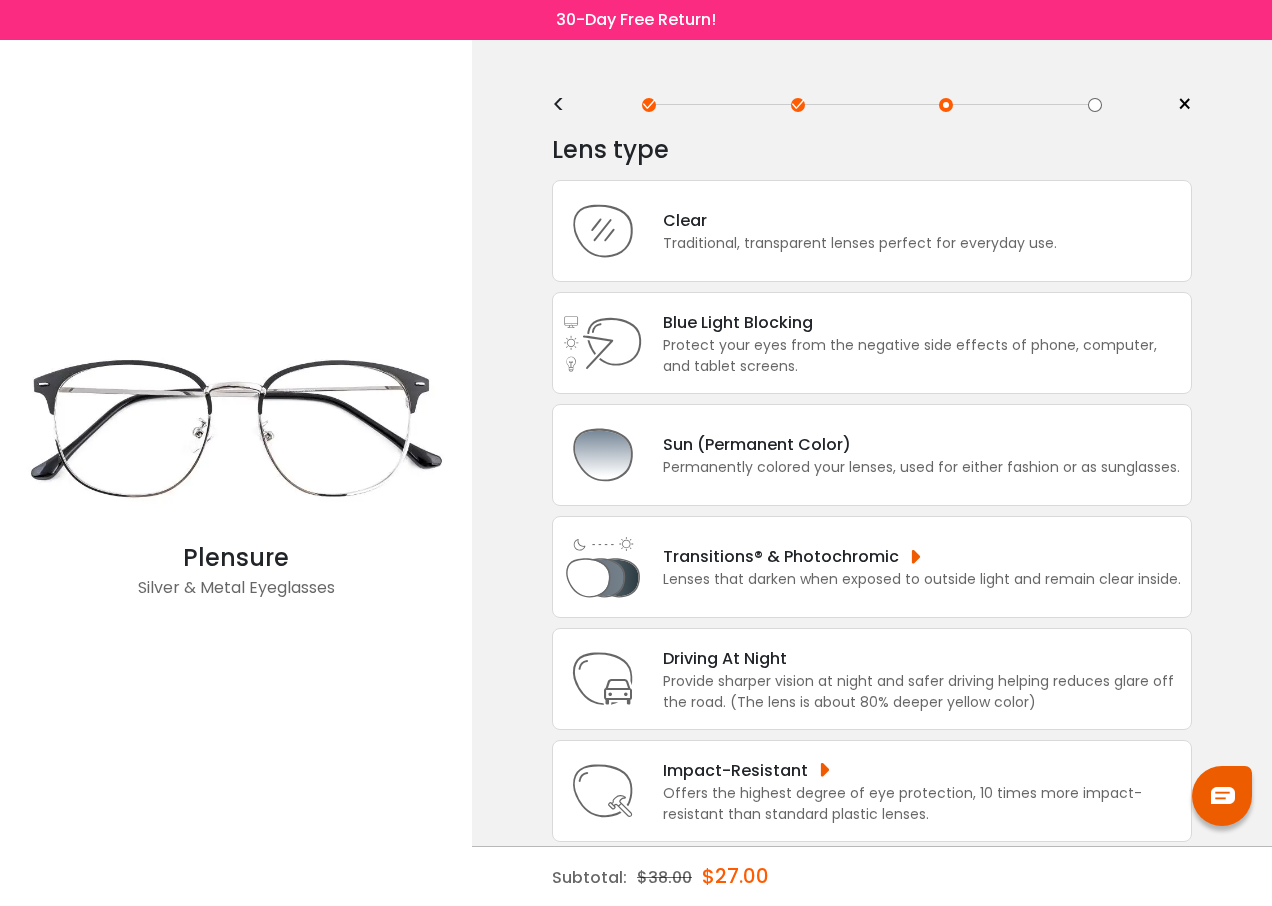 click on "<" at bounding box center [567, 105] 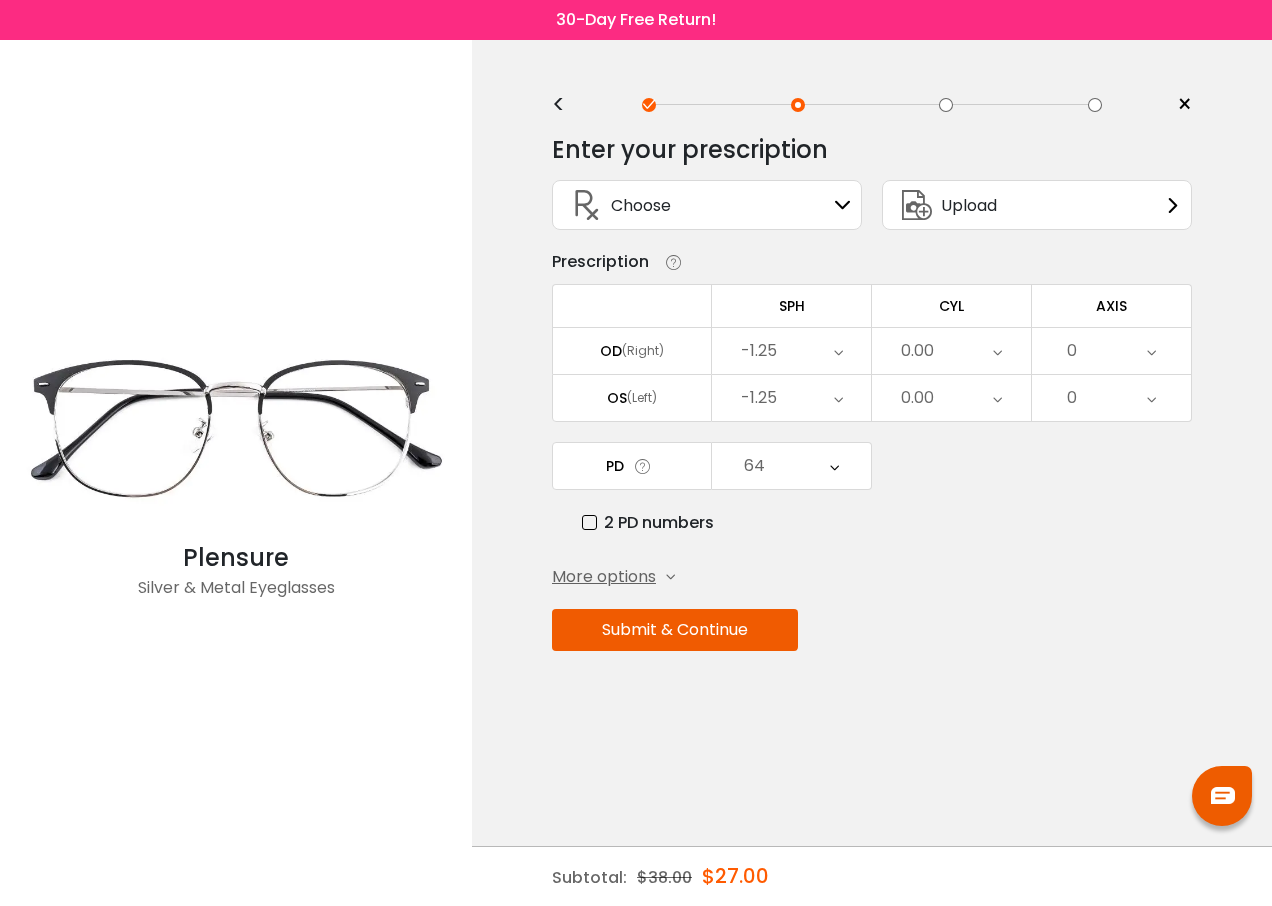 click at bounding box center [838, 351] 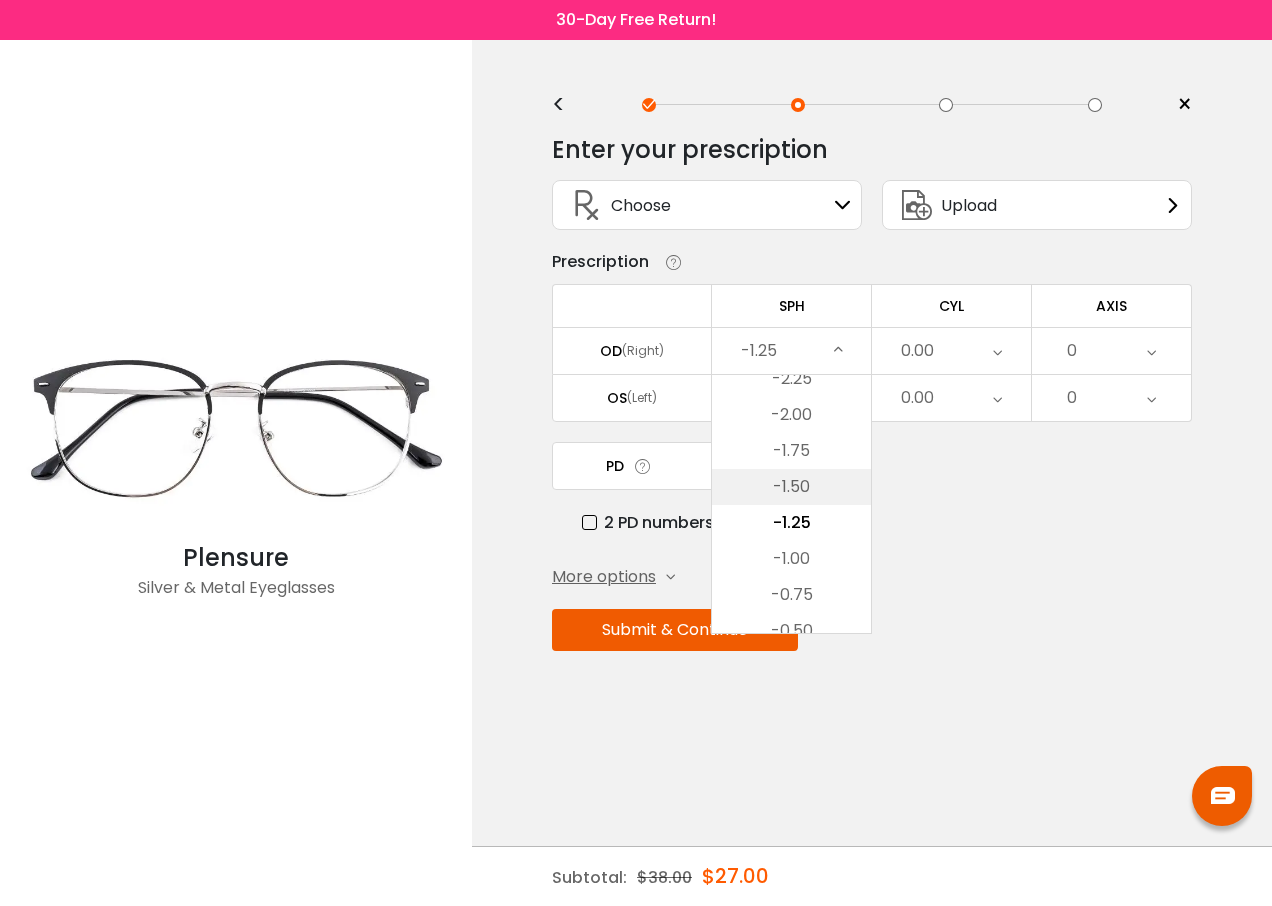 click on "-1.50" at bounding box center [791, 487] 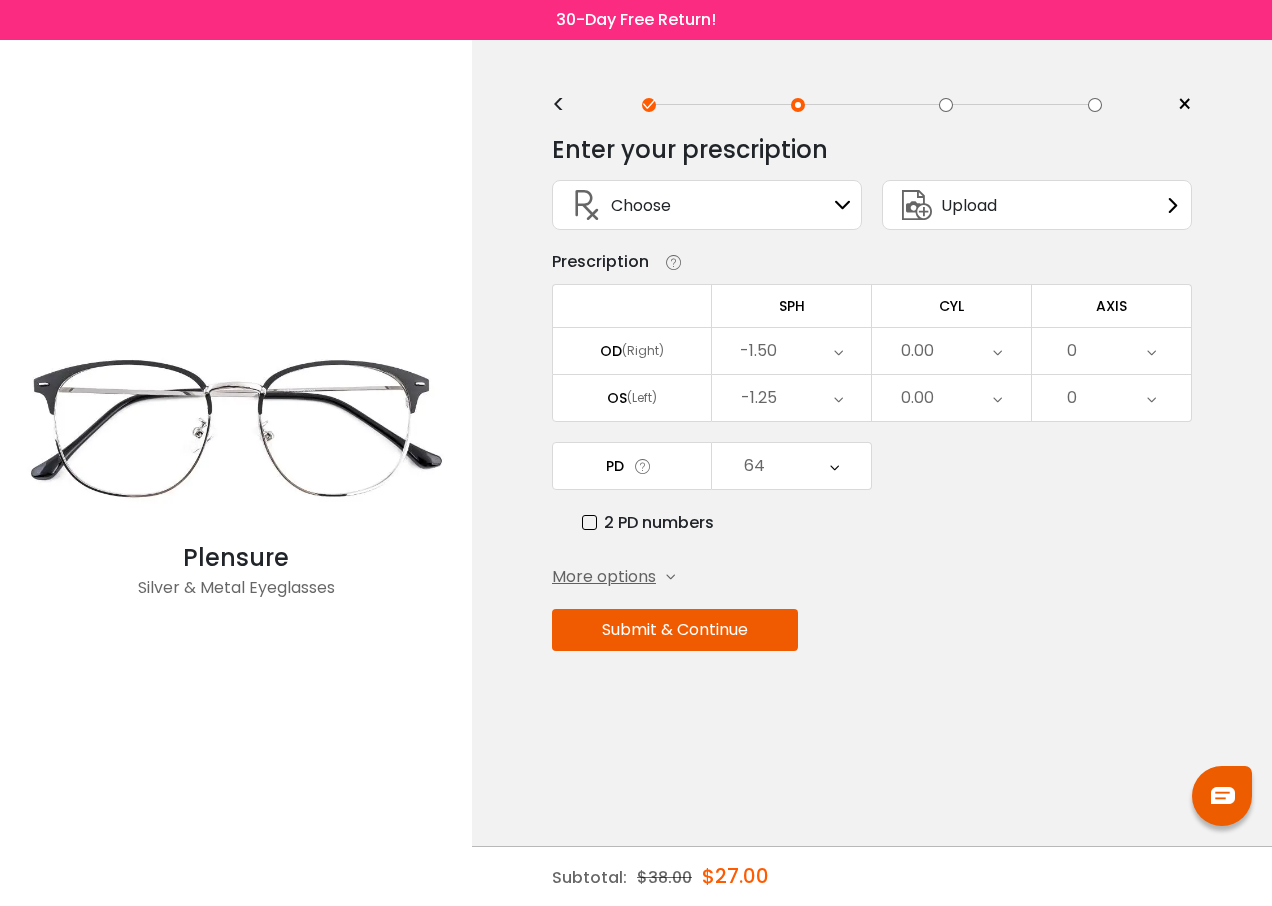 click at bounding box center (838, 398) 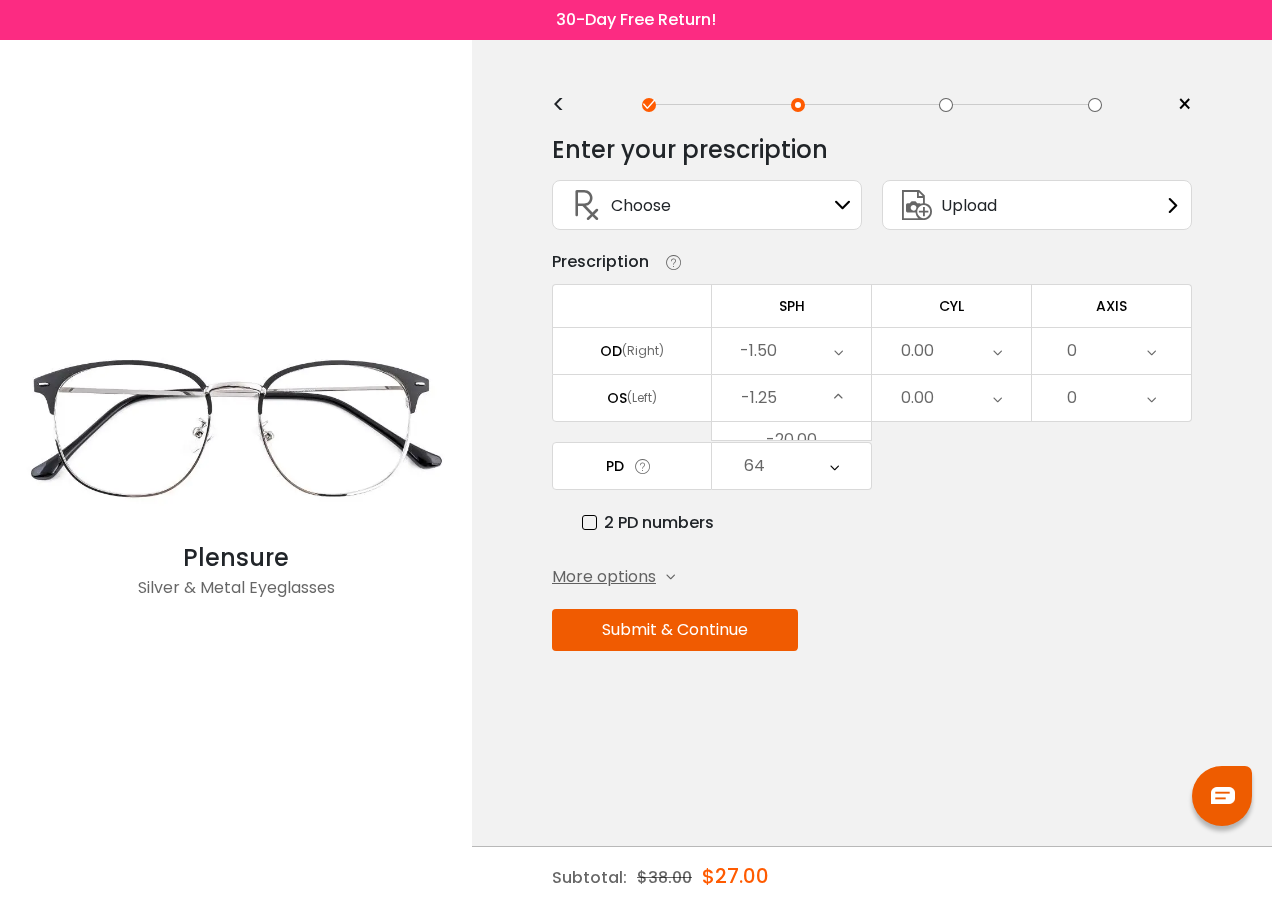 scroll, scrollTop: 2570, scrollLeft: 0, axis: vertical 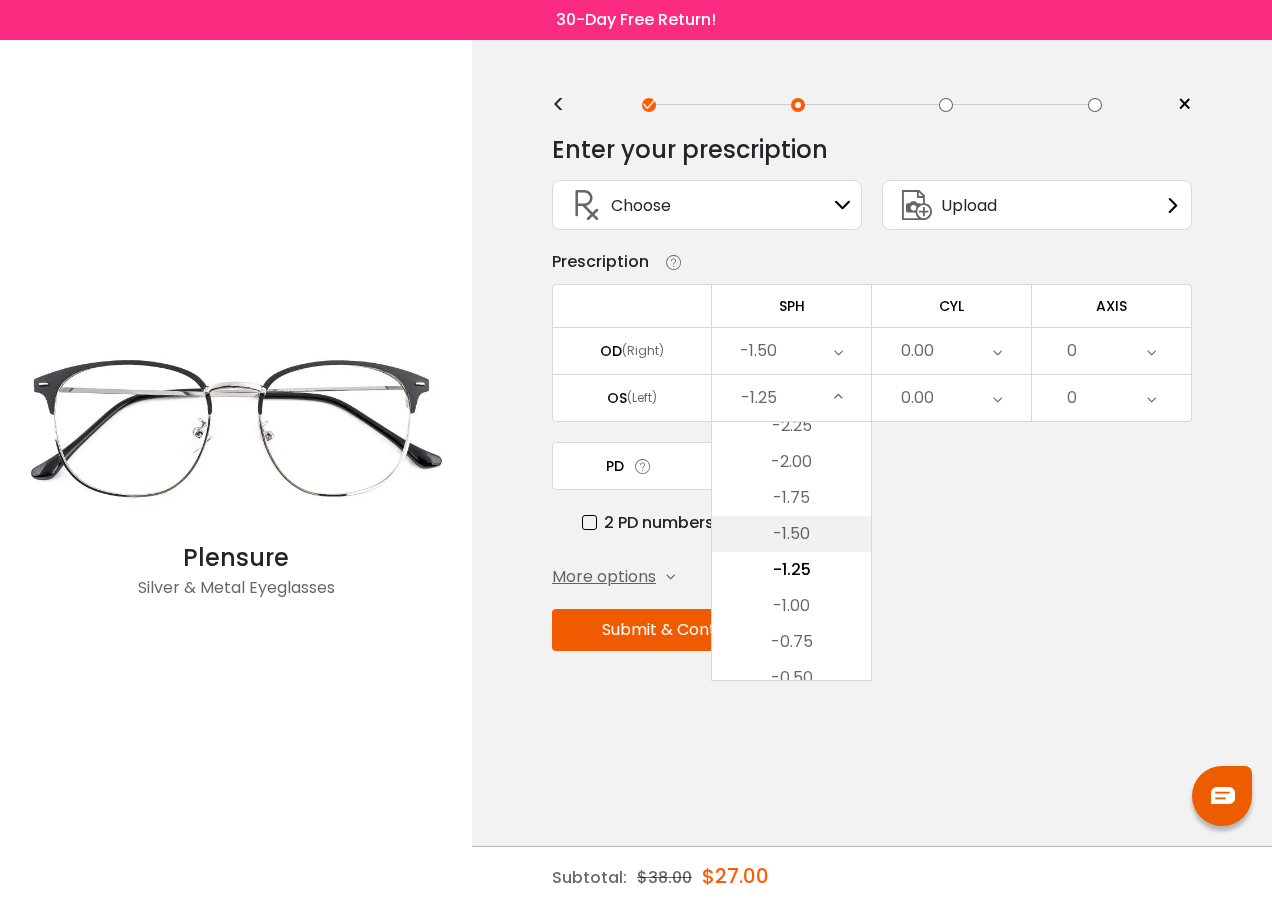 click on "-1.50" at bounding box center [791, 534] 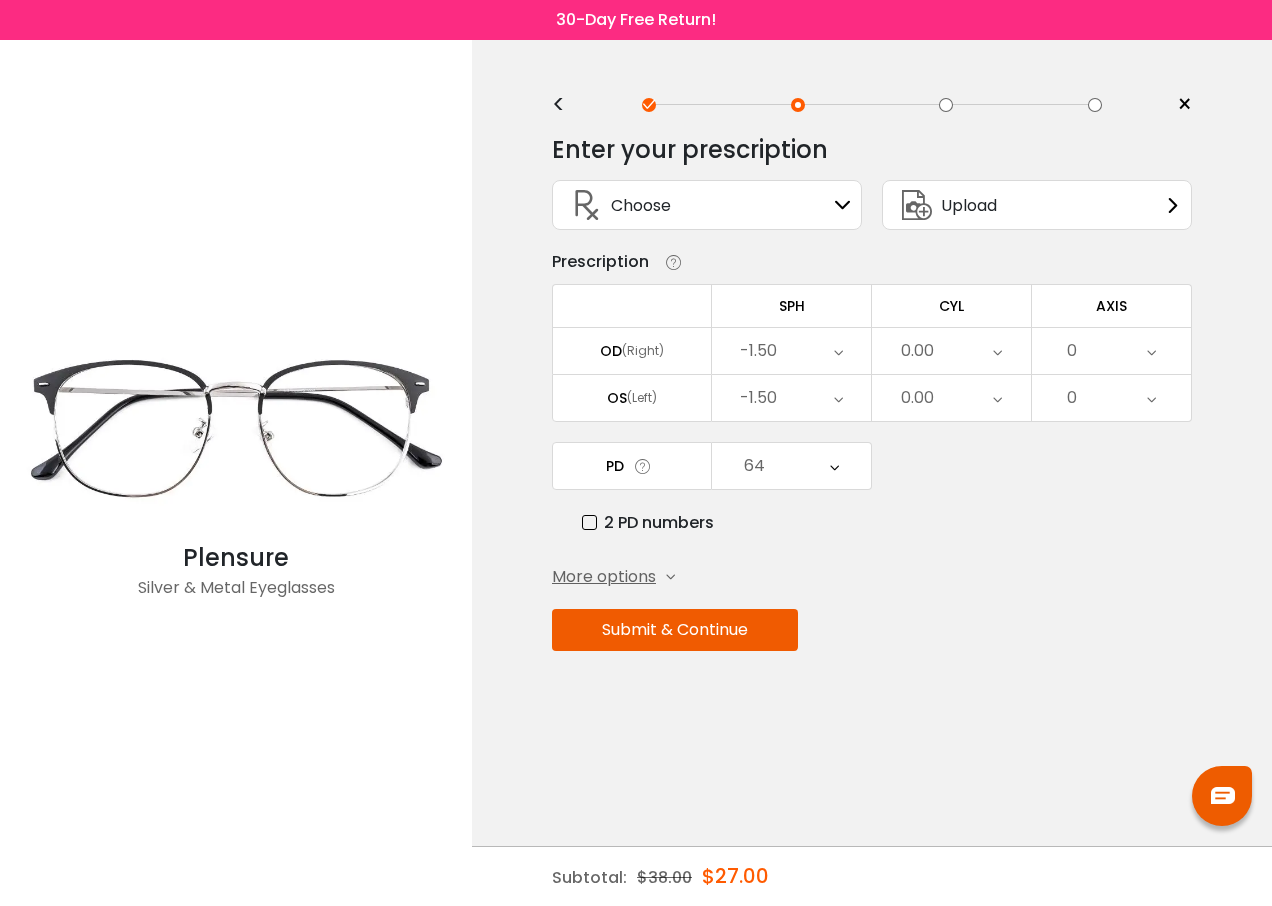 click on "Submit & Continue" at bounding box center [675, 630] 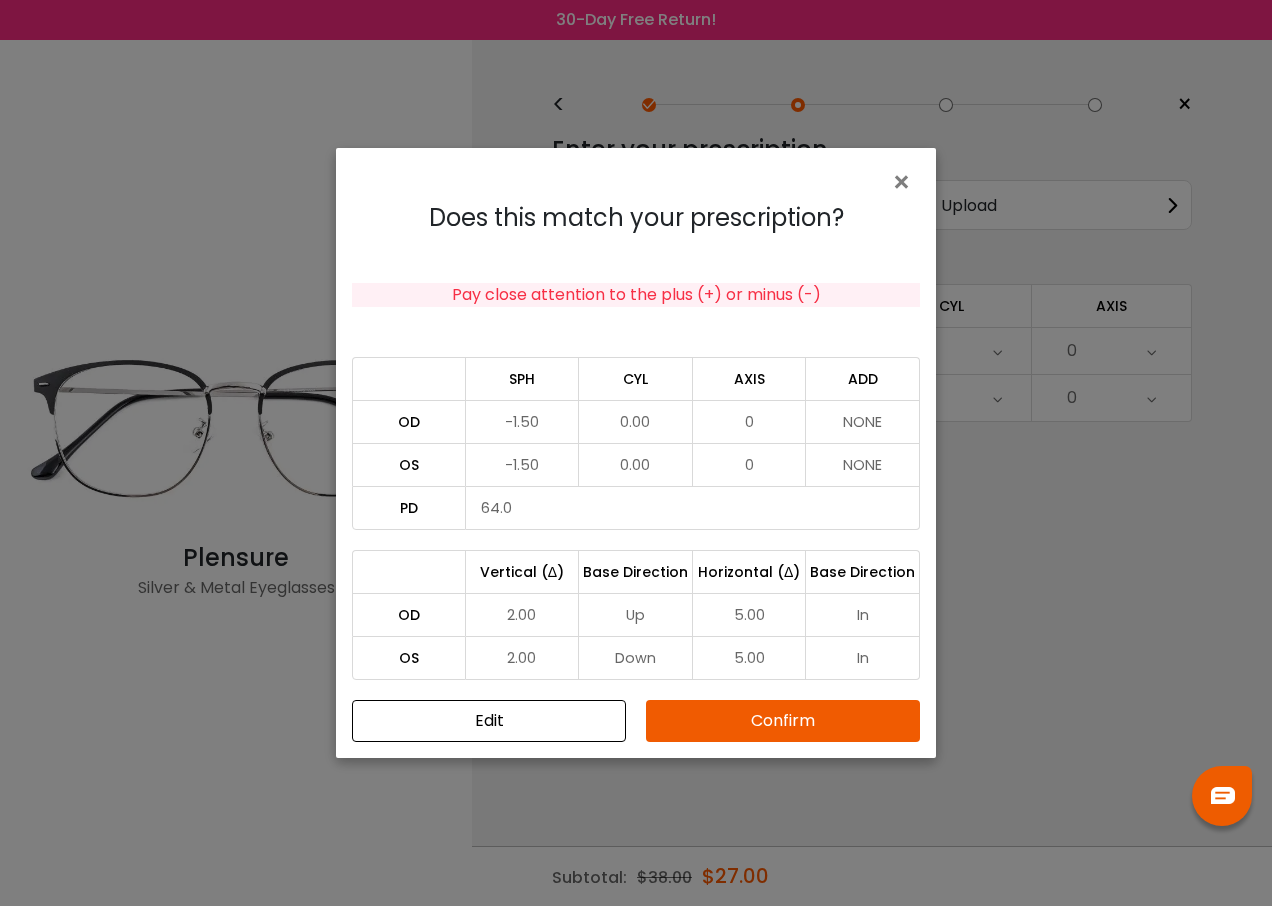 click on "Confirm" at bounding box center [783, 721] 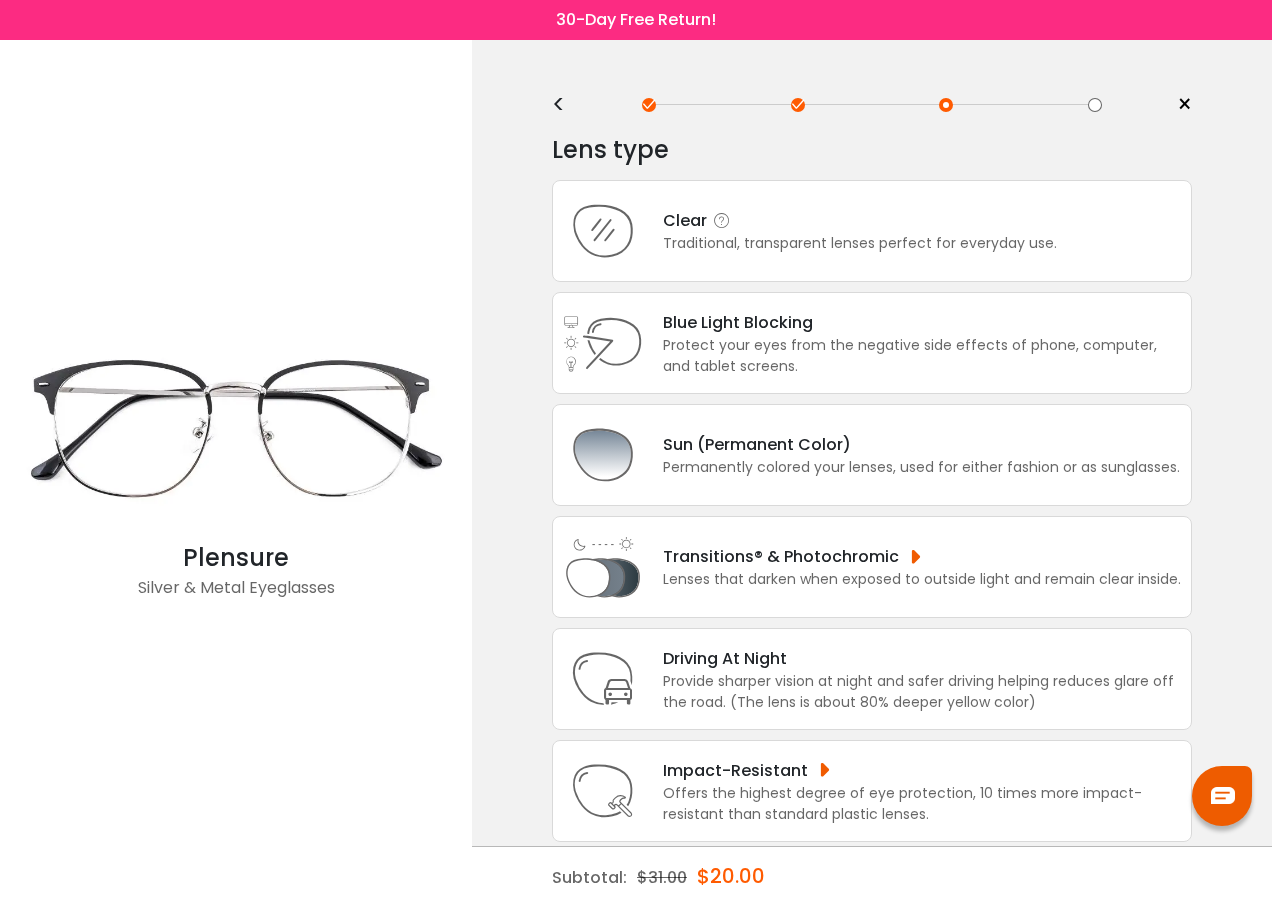 click on "Clear" at bounding box center (860, 220) 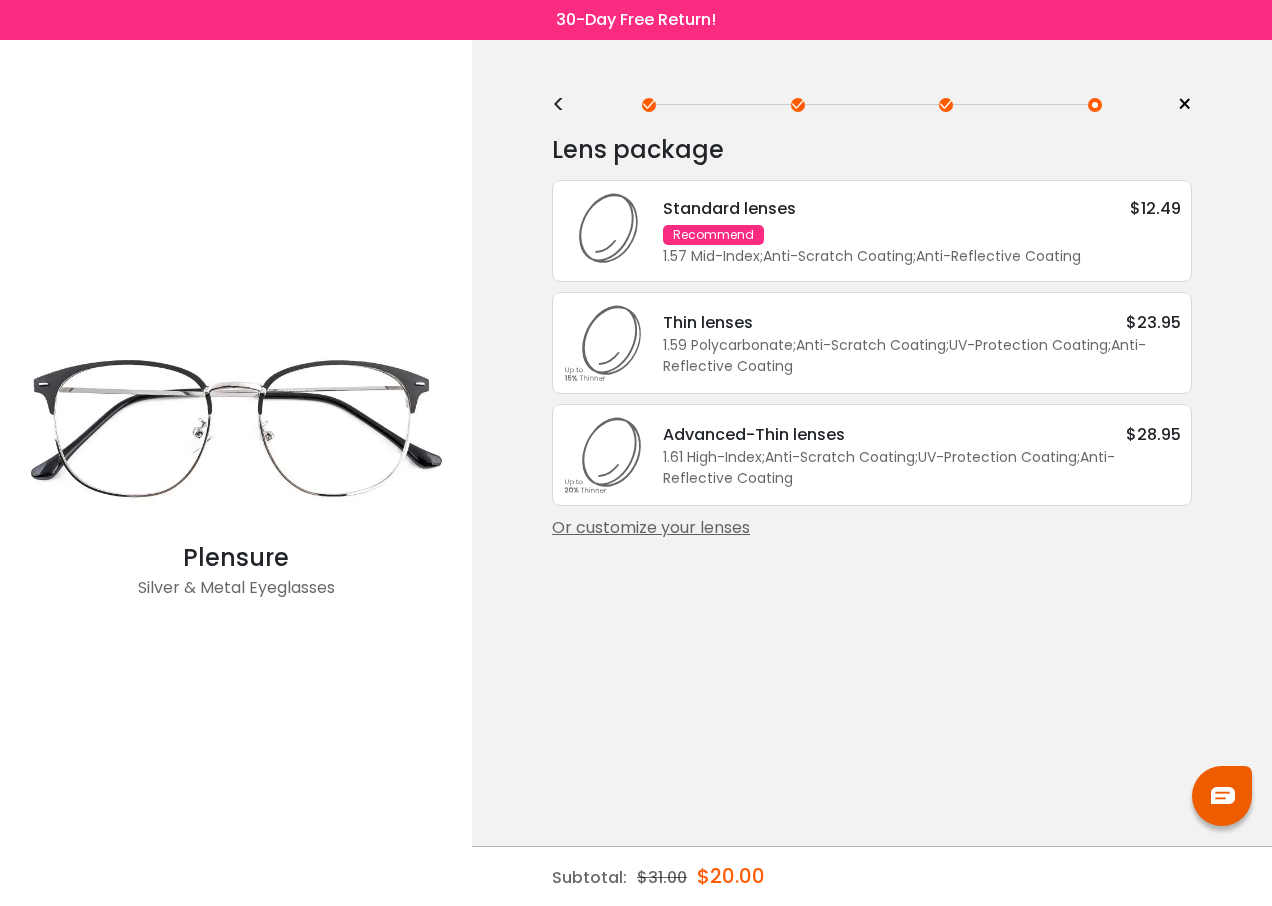 click on "Or customize your lenses" at bounding box center (872, 528) 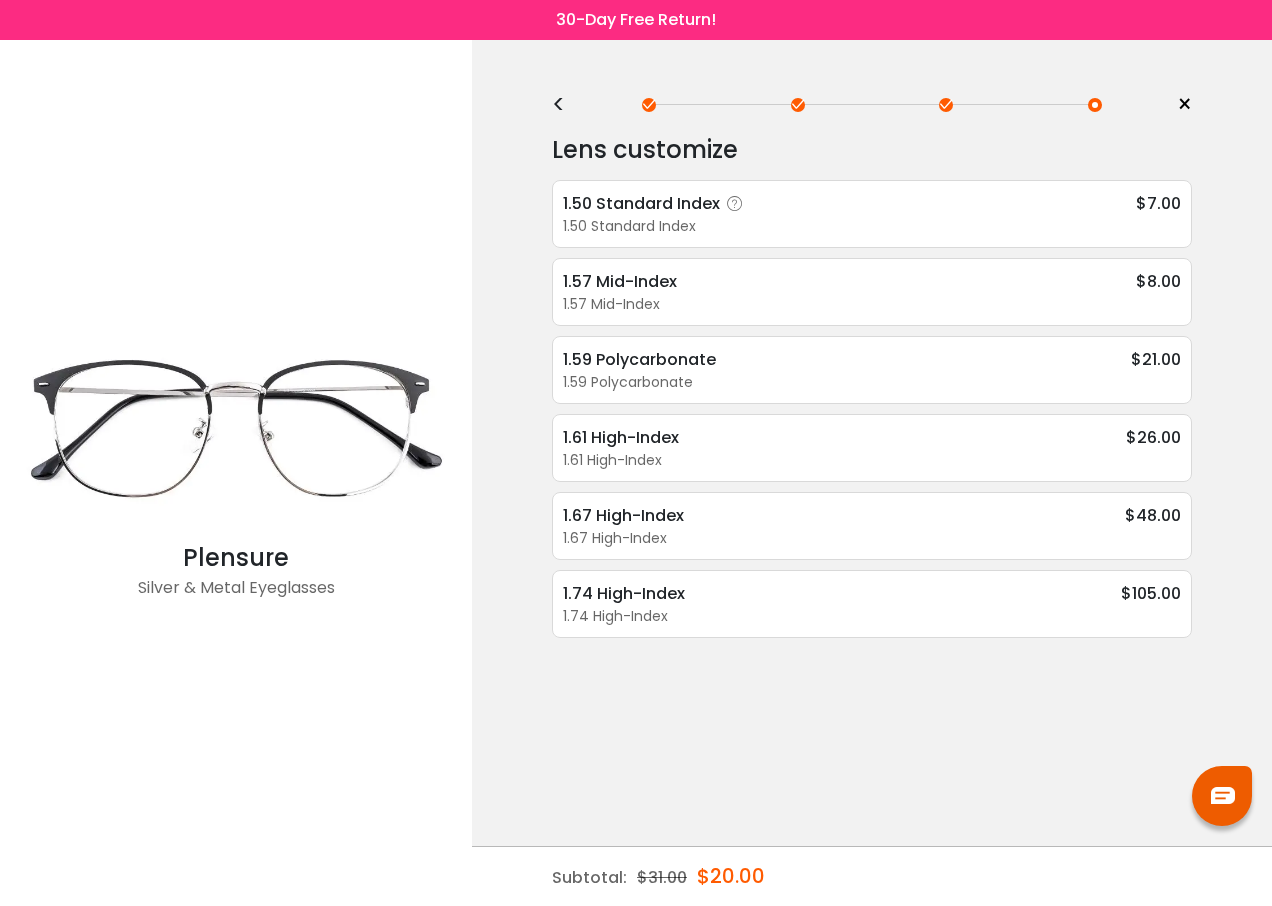 click on "1.50 Standard Index" at bounding box center (656, 203) 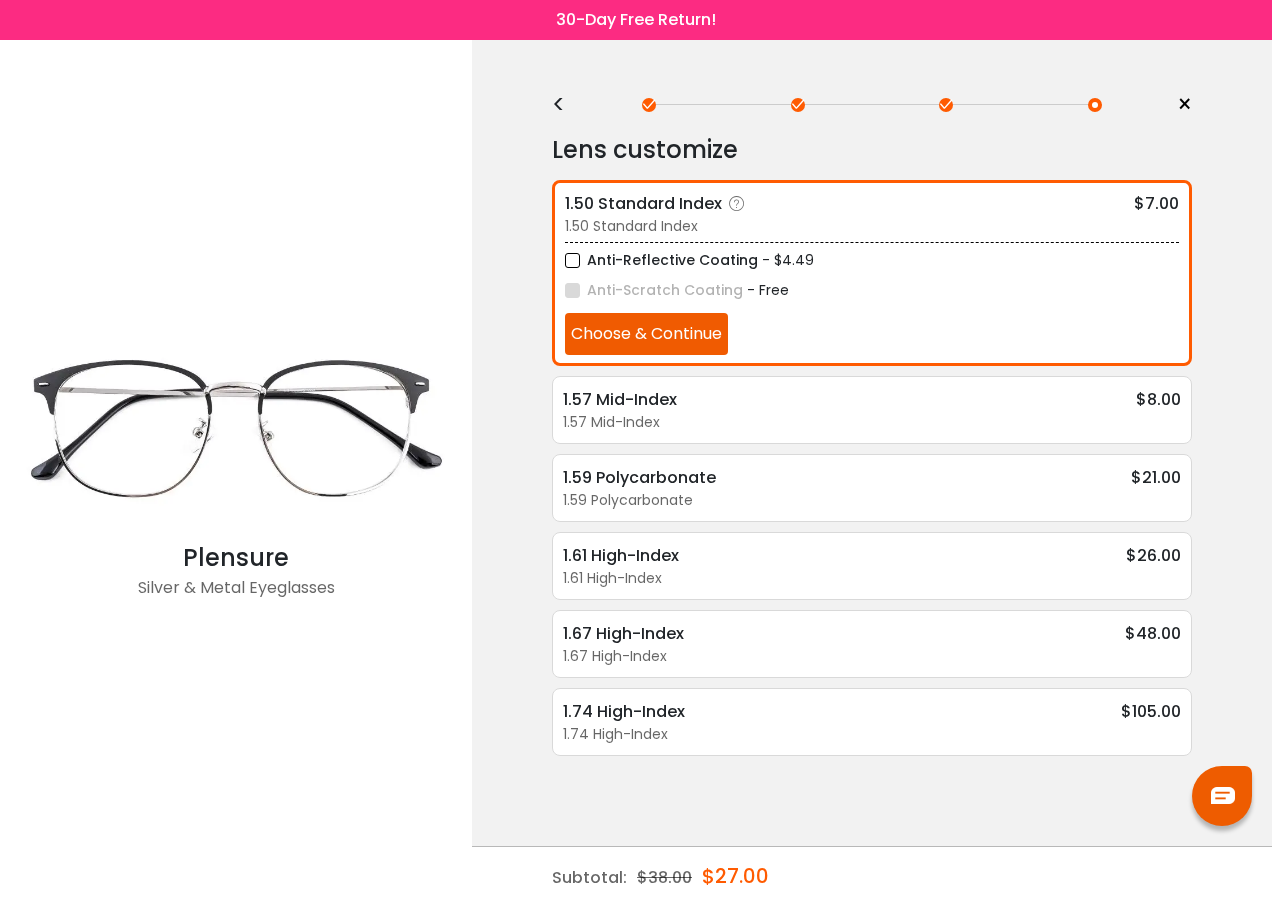 click on "Choose & Continue" at bounding box center [646, 334] 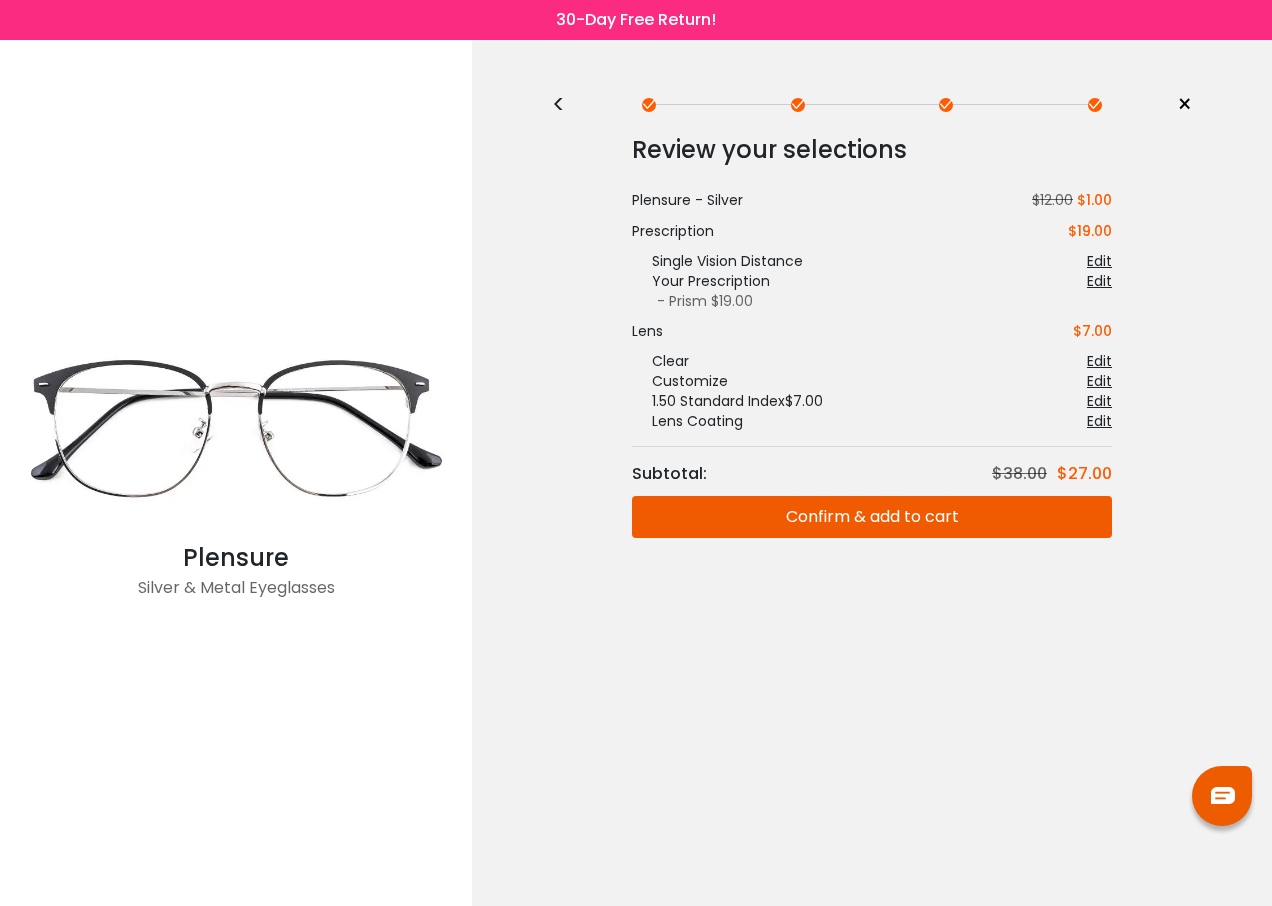 click on "Confirm & add to cart" at bounding box center [872, 517] 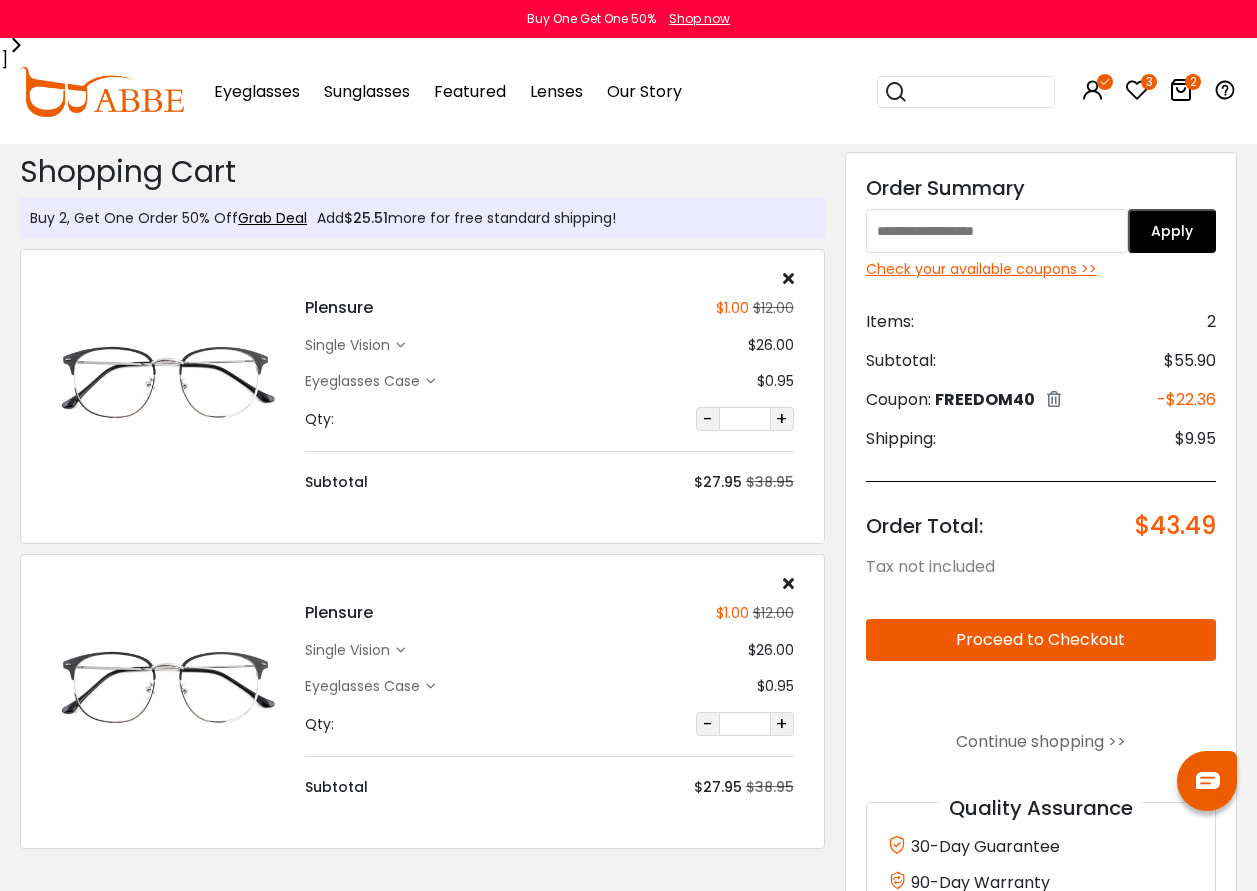 scroll, scrollTop: 0, scrollLeft: 0, axis: both 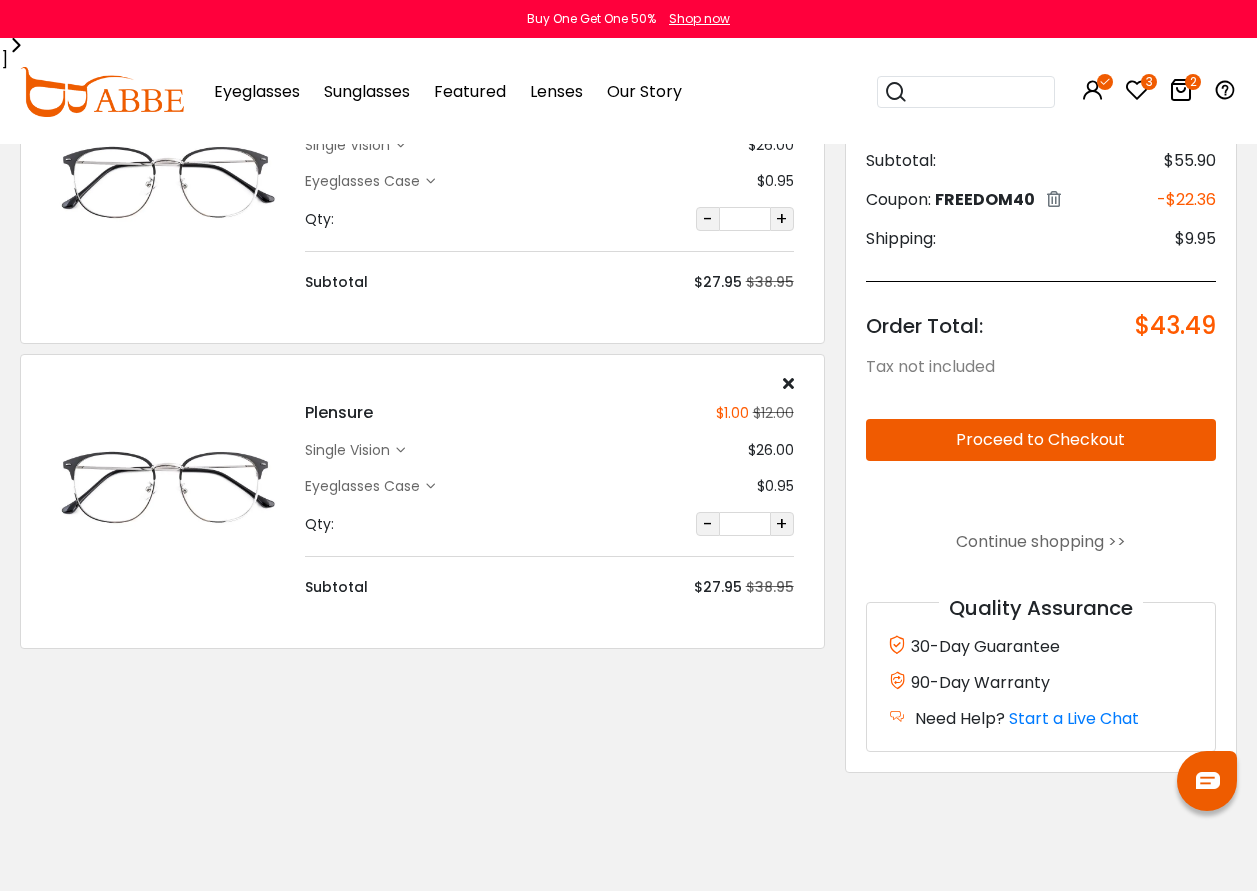 click on "single vision" at bounding box center (350, 450) 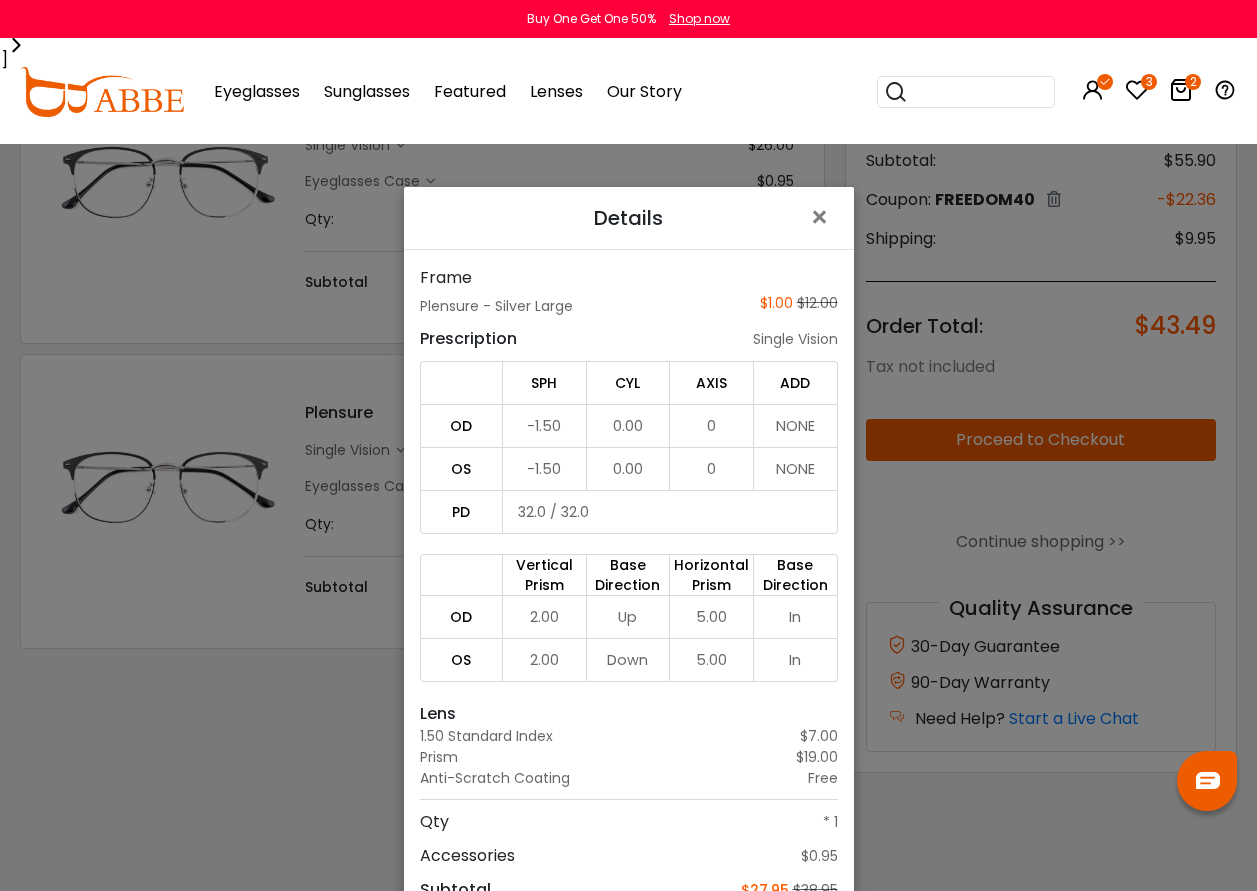 click on "Details
×
Frame
Plensure
- Silver
Large
$1.00
$12.00
Prescription
single vision
SPH
CYL
AXIS
ADD
OD
-1.50
0.00
0
NONE
OS
-1.50
0.00
0
NONE
PD
32.0 / 32.0
Vertical Prism
Base Direction
Horizontal Prism
Base Direction
OD Up" at bounding box center (628, 445) 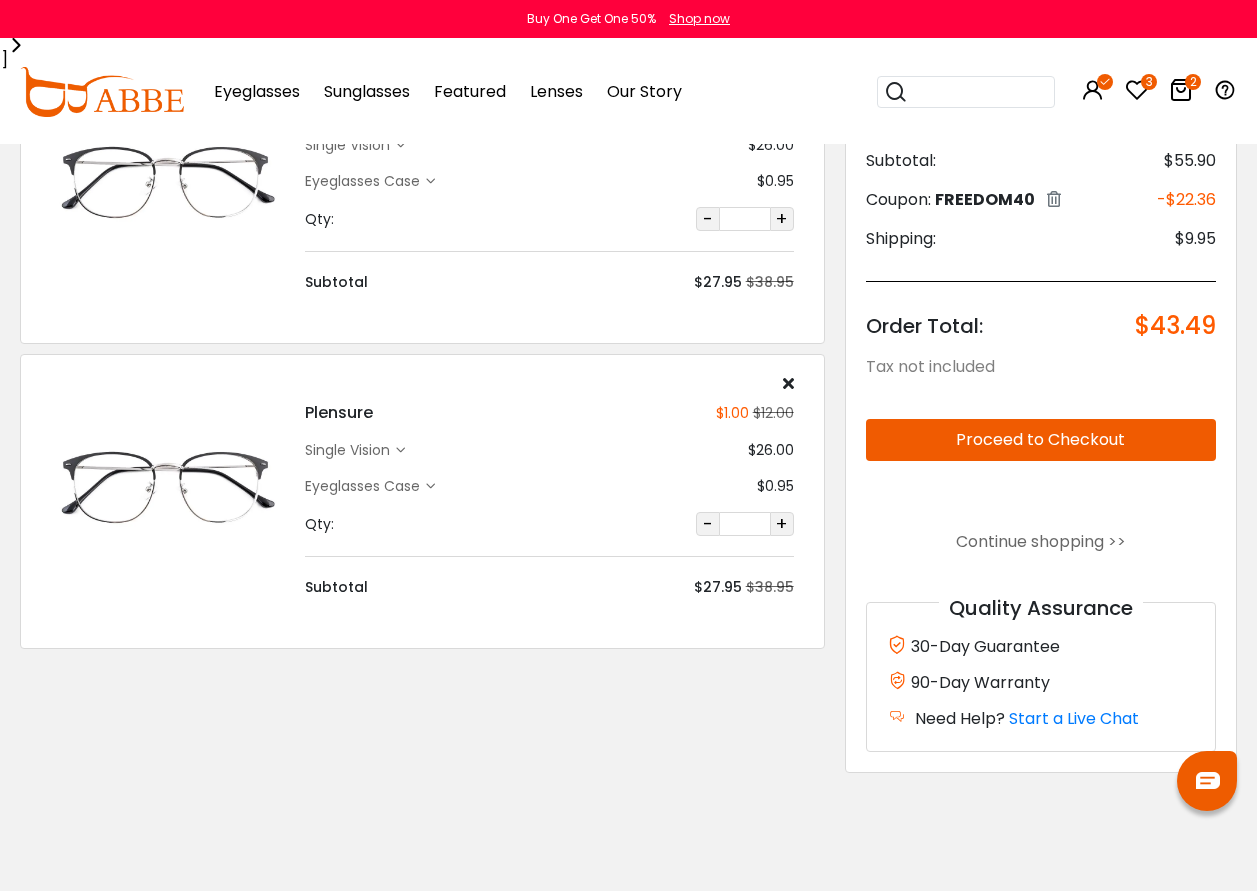 click at bounding box center (430, 486) 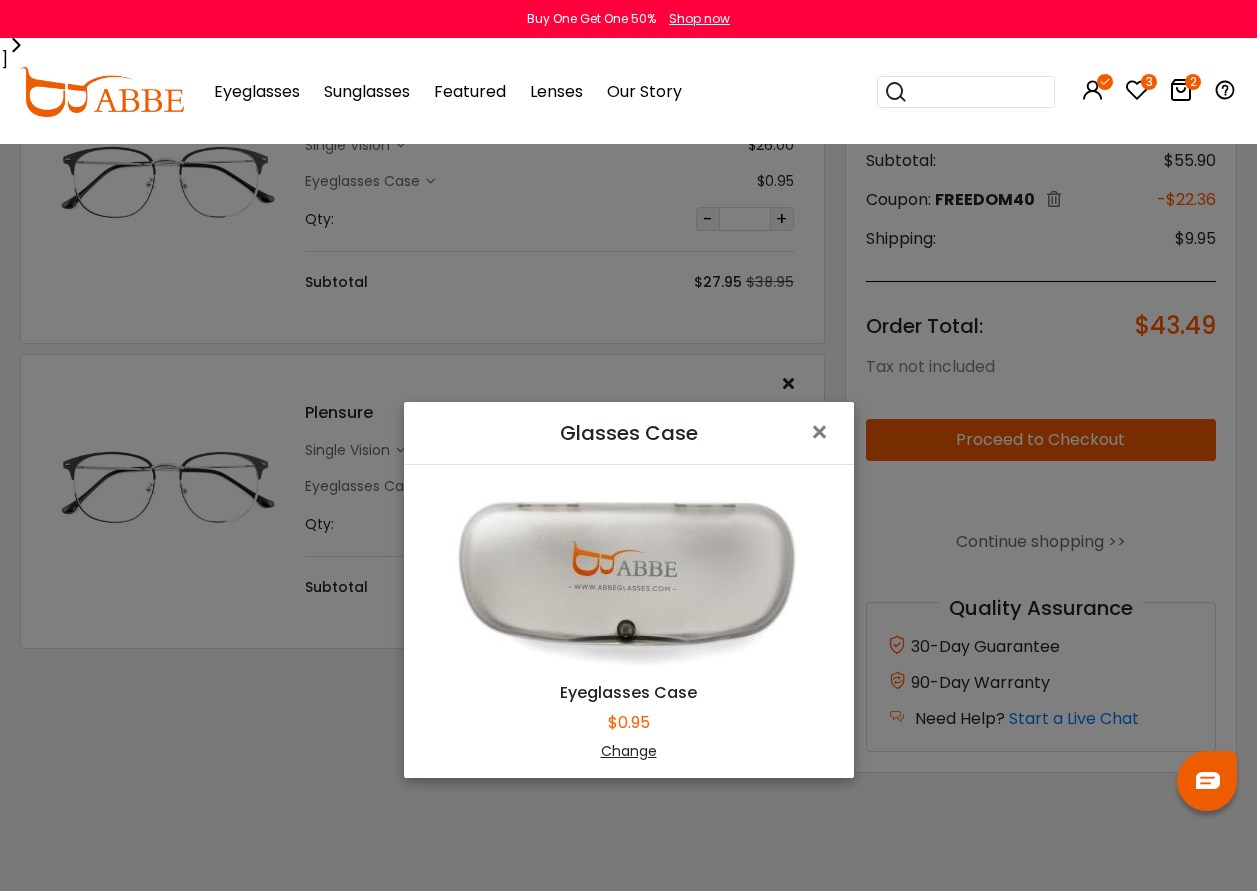 click on "Change" at bounding box center [629, 751] 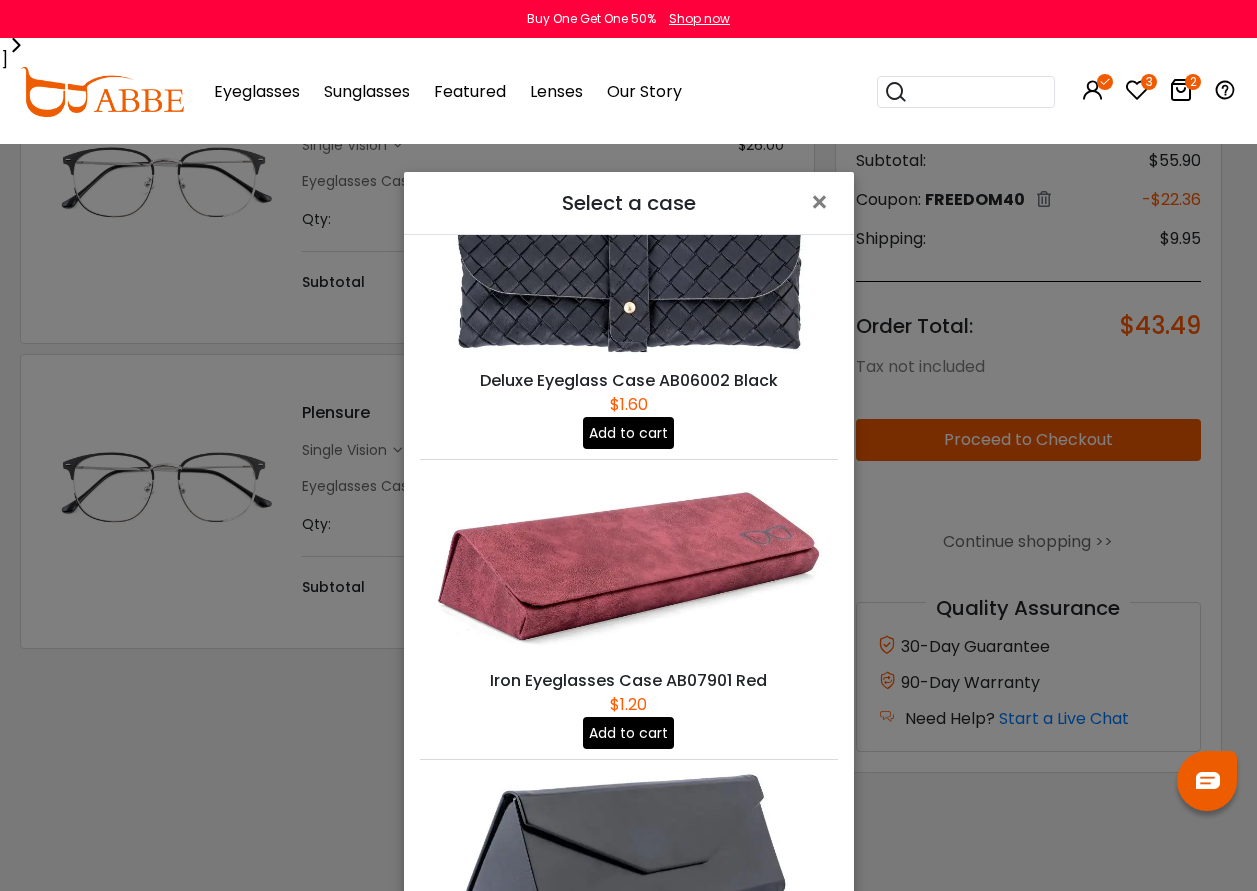 scroll, scrollTop: 1307, scrollLeft: 0, axis: vertical 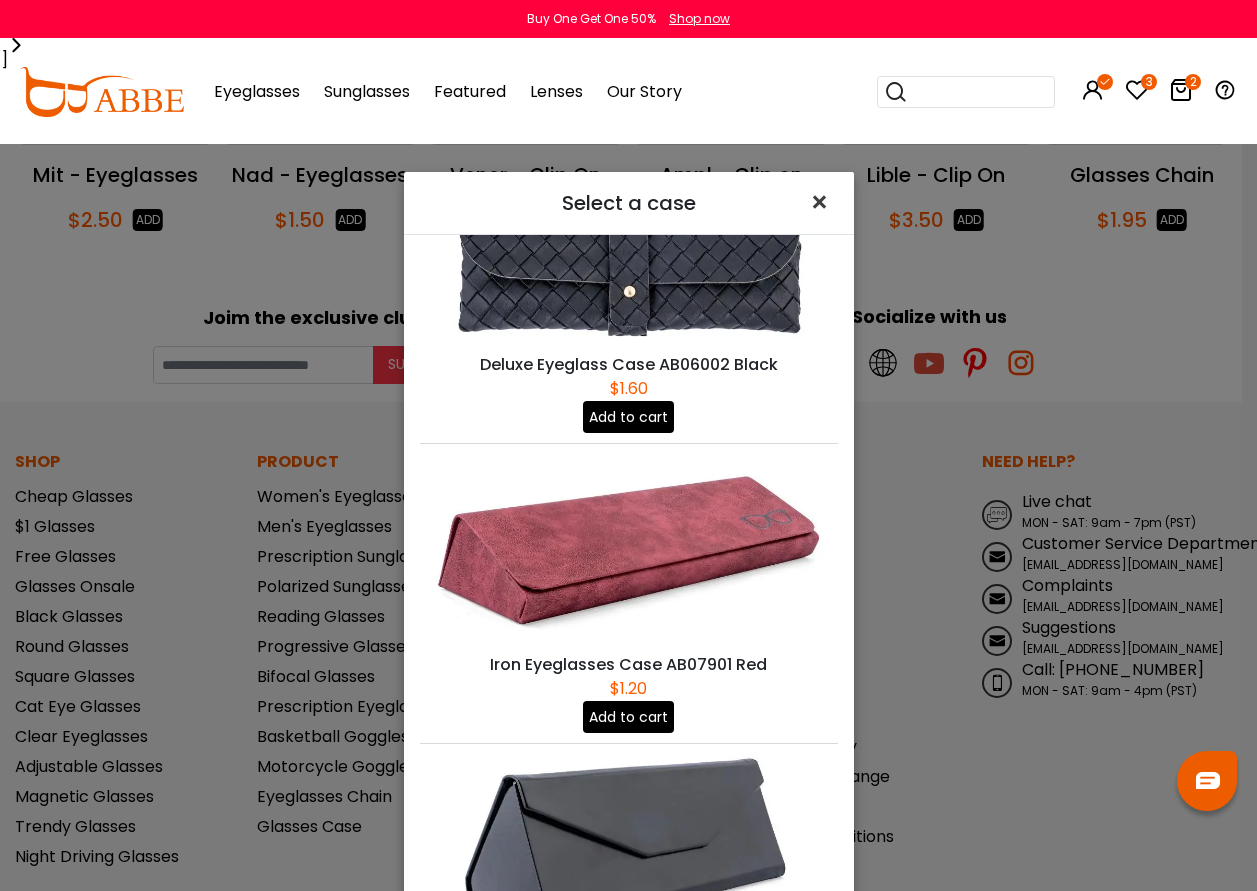 click on "×" at bounding box center [823, 202] 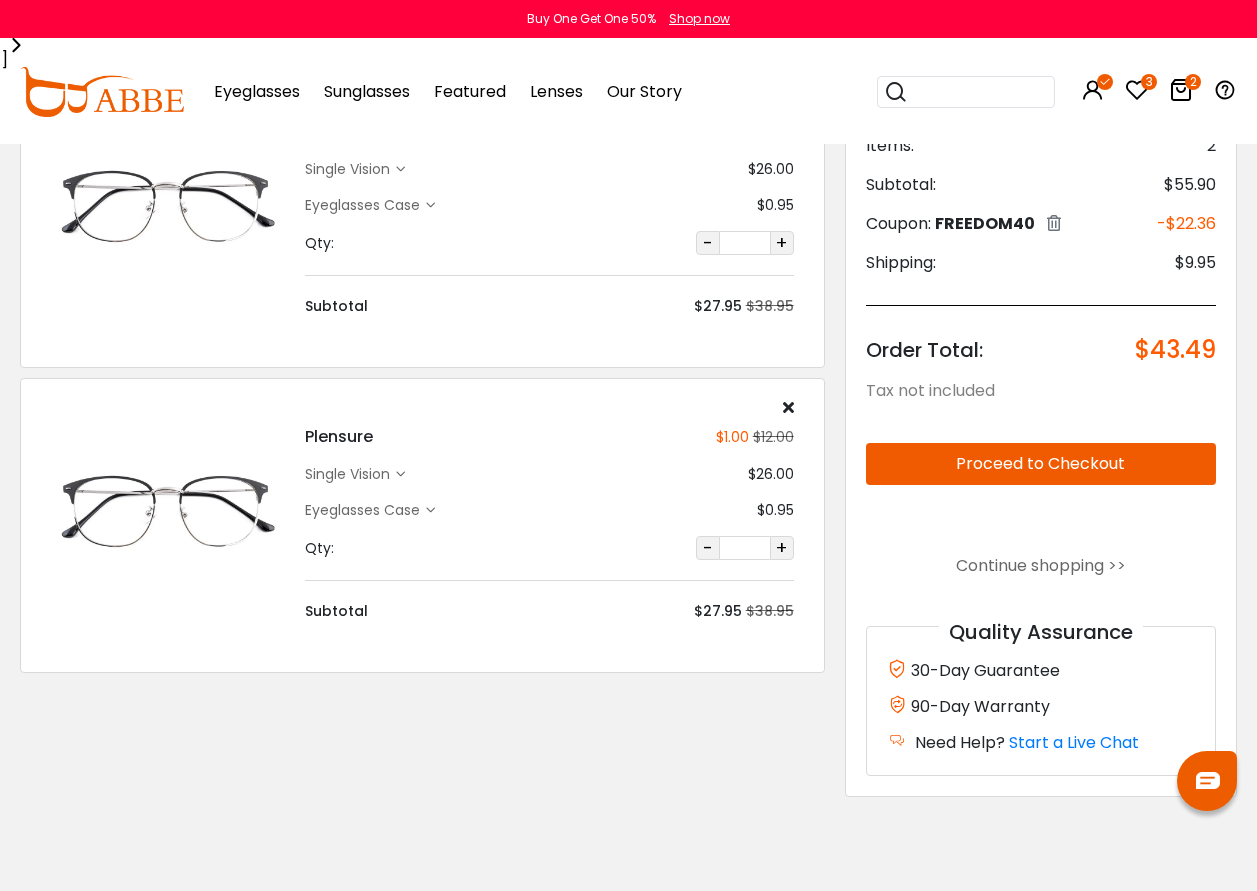 scroll, scrollTop: 0, scrollLeft: 0, axis: both 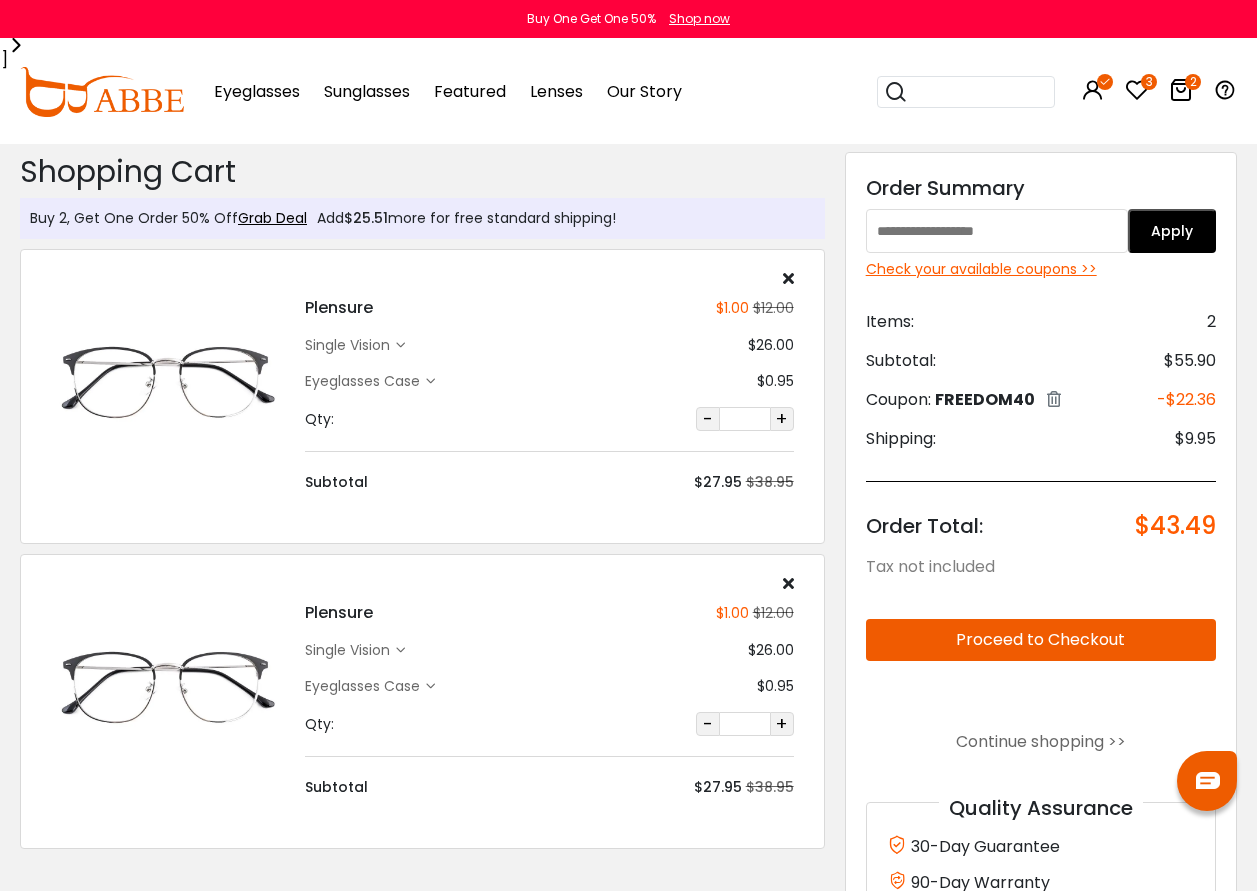 click at bounding box center (788, 278) 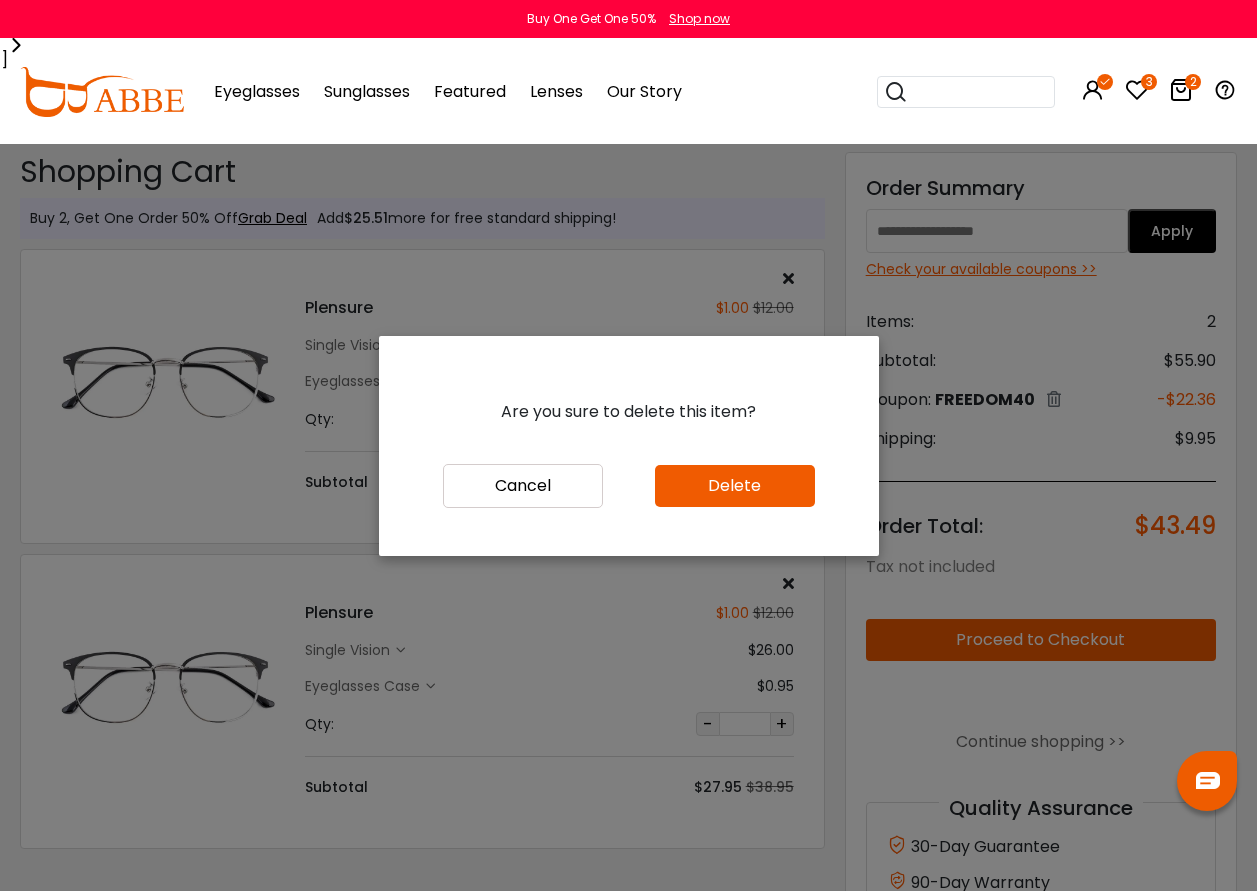 click on "Delete" at bounding box center [735, 486] 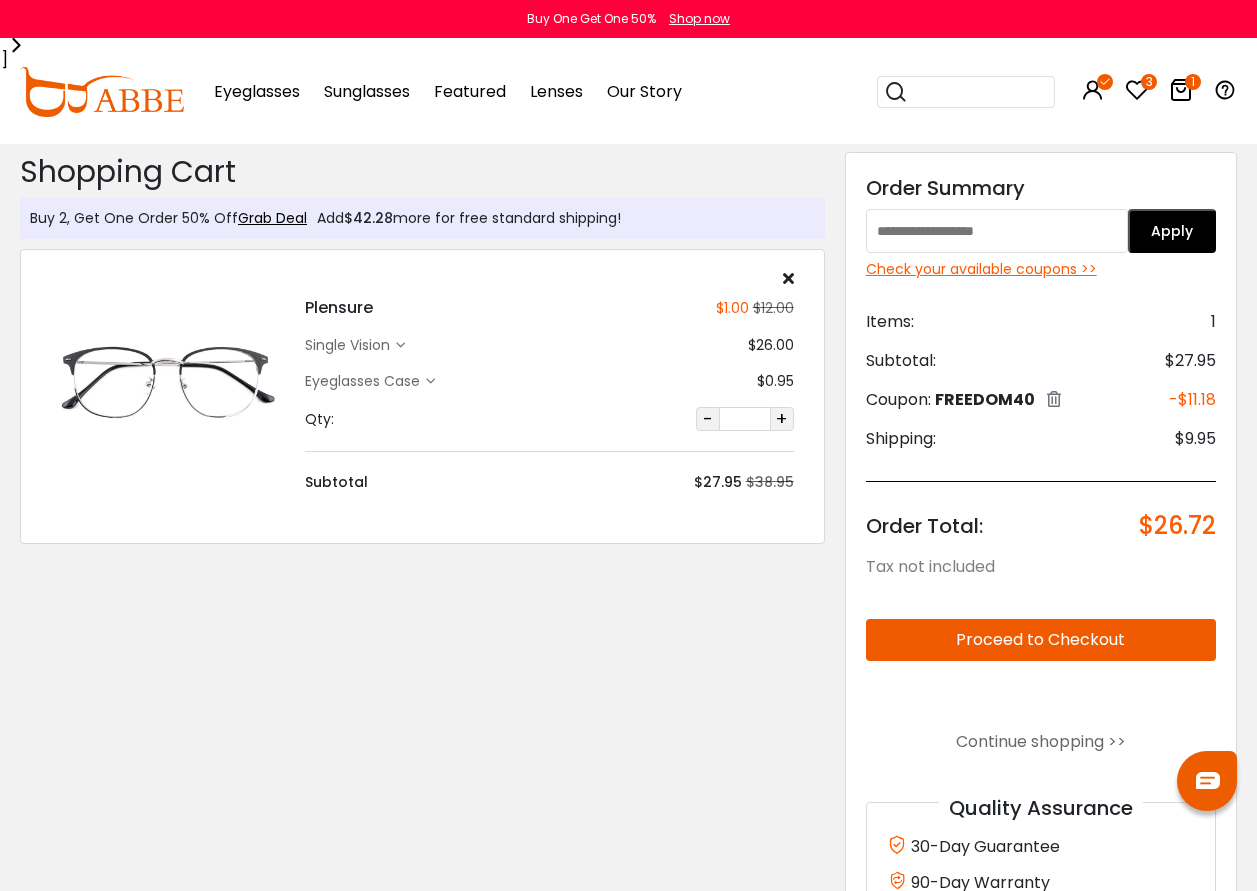 scroll, scrollTop: 0, scrollLeft: 0, axis: both 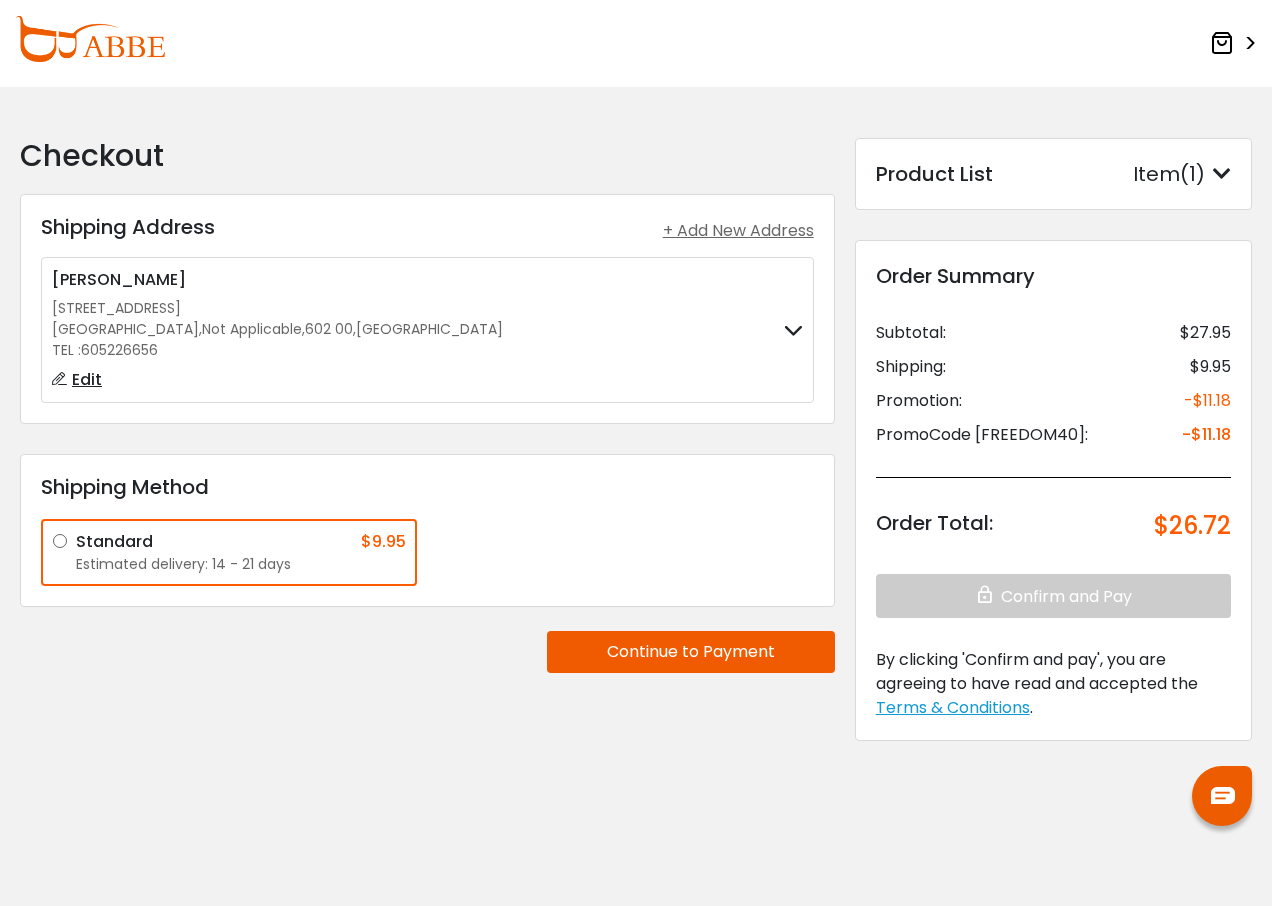 click on "Continue to Payment" at bounding box center (691, 652) 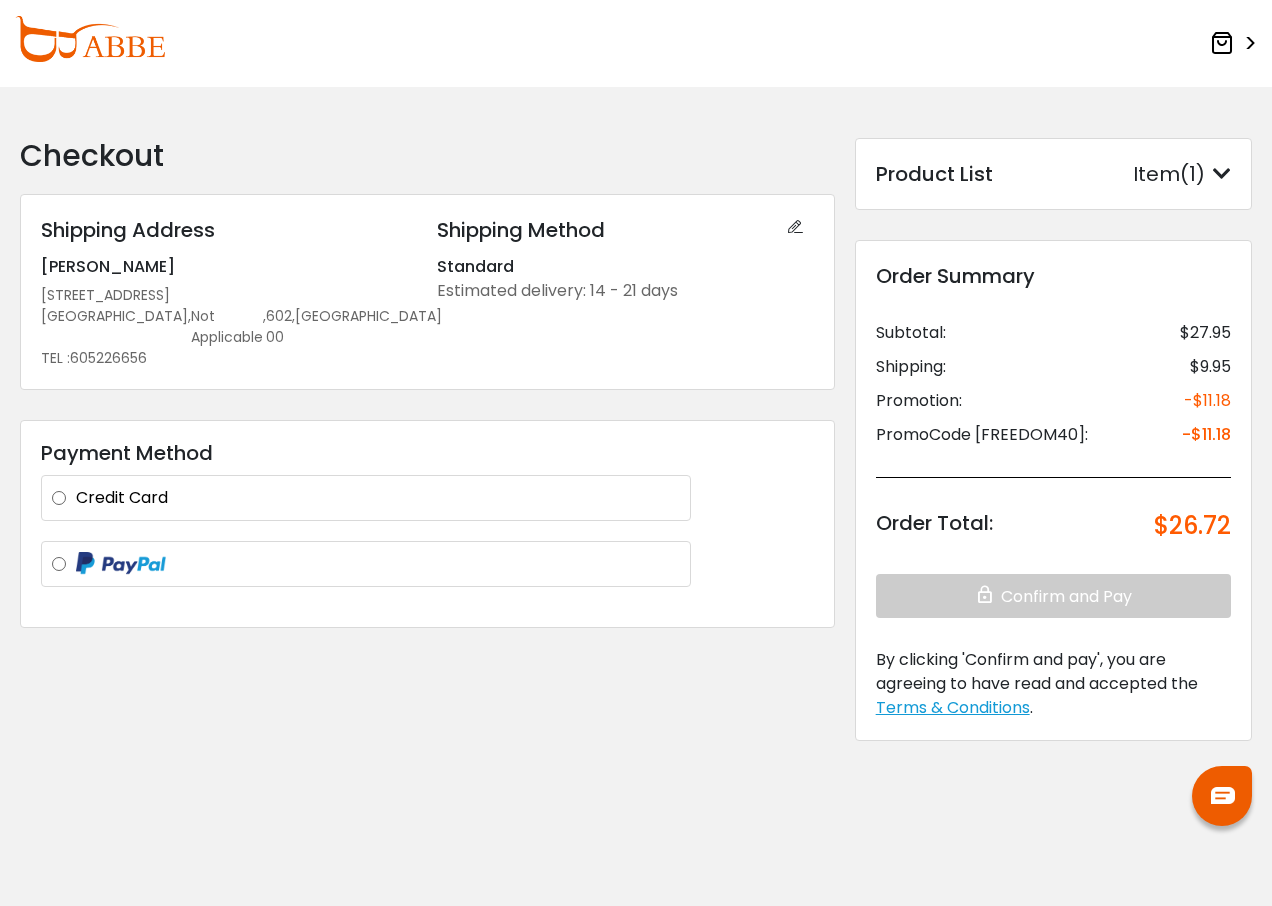 click on "Credit Card" at bounding box center [378, 498] 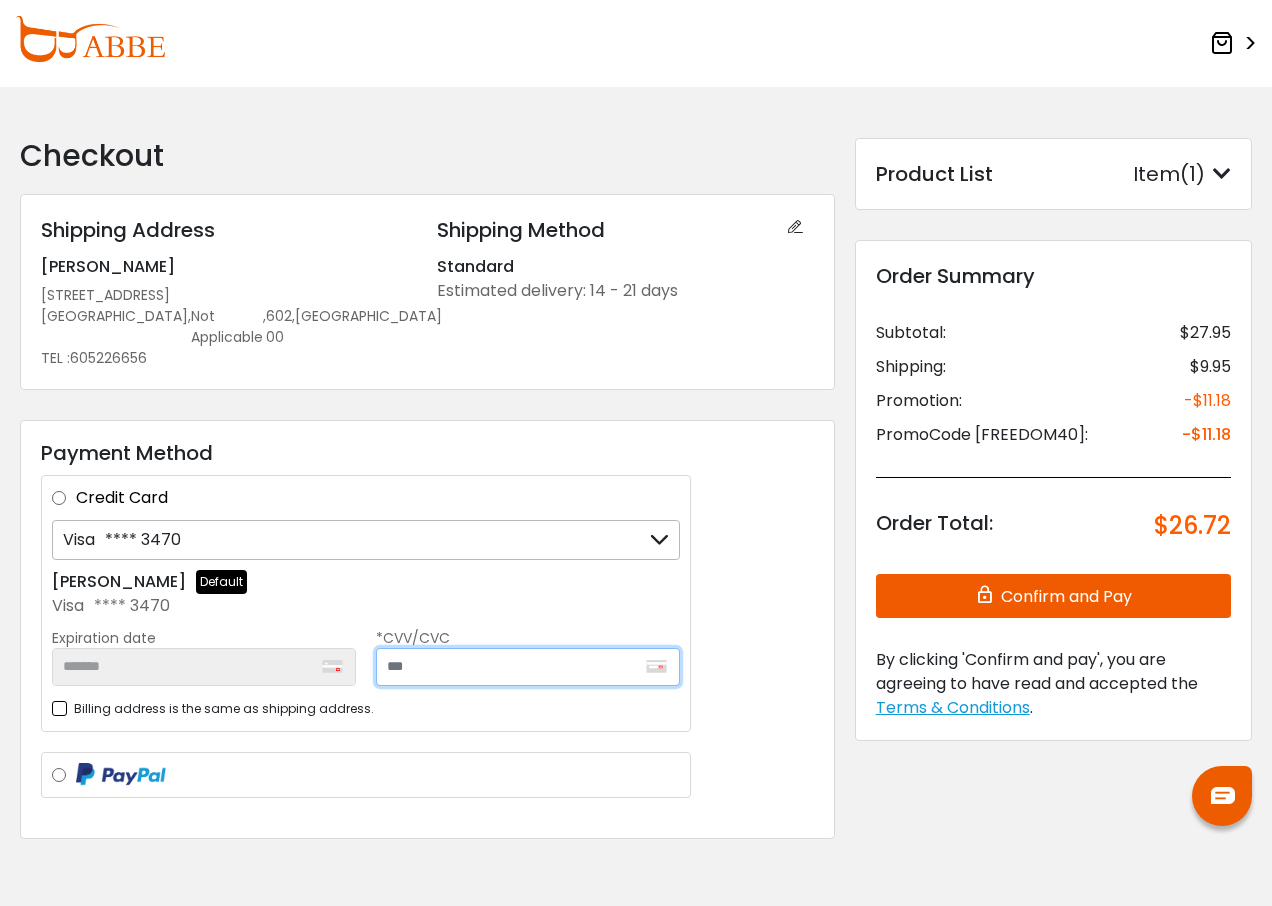 drag, startPoint x: 387, startPoint y: 645, endPoint x: 453, endPoint y: 644, distance: 66.007576 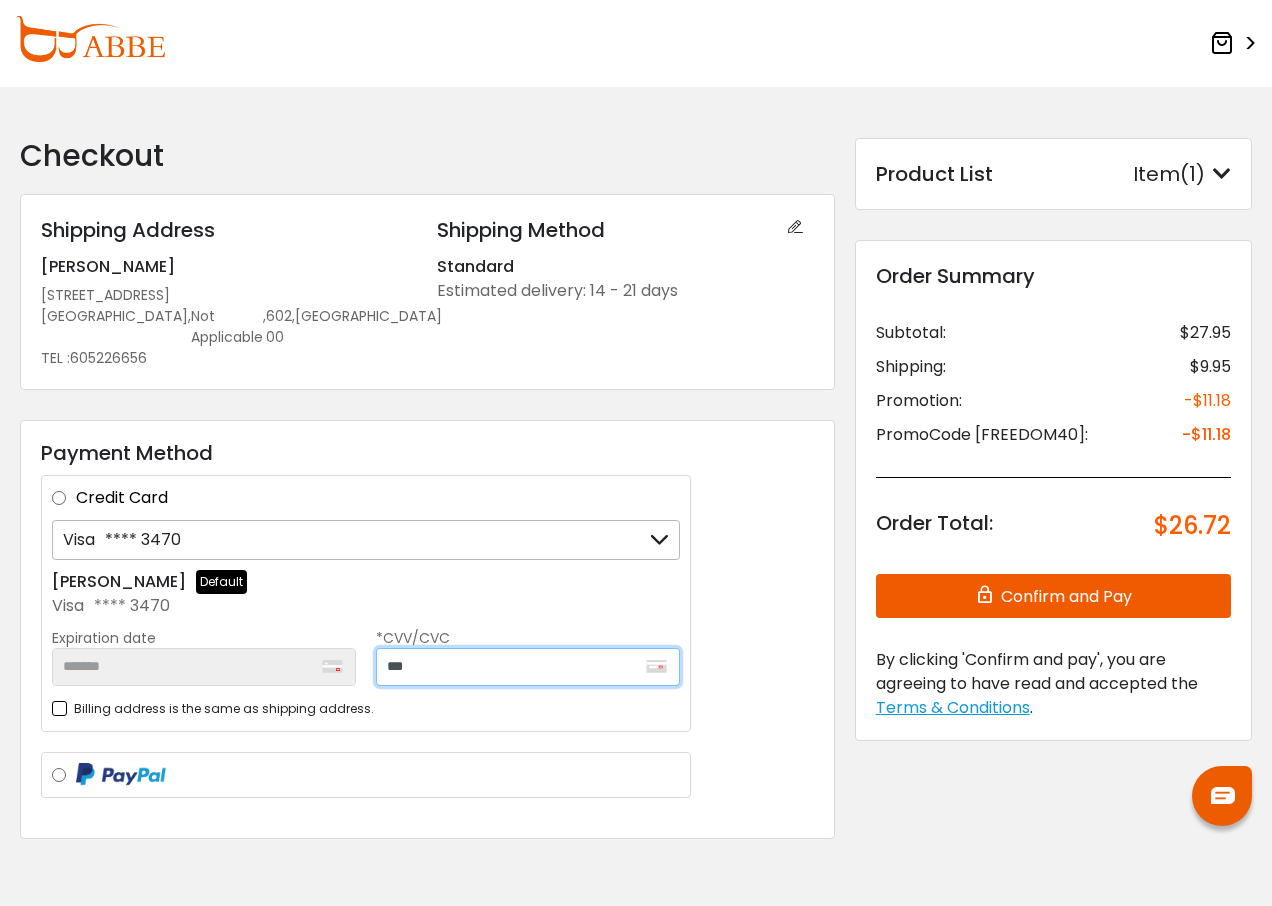 type on "***" 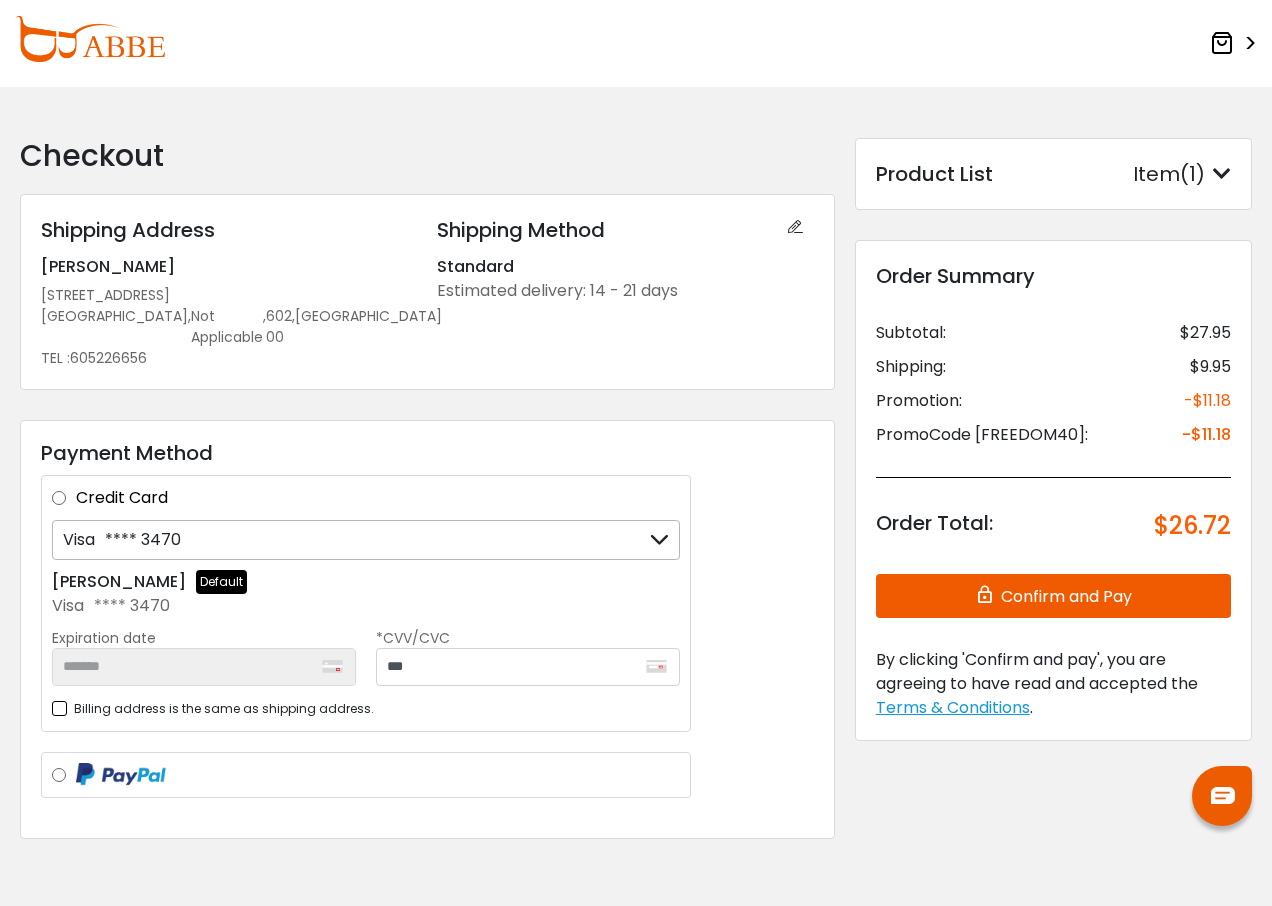 click on "Confirm and Pay" at bounding box center (1053, 596) 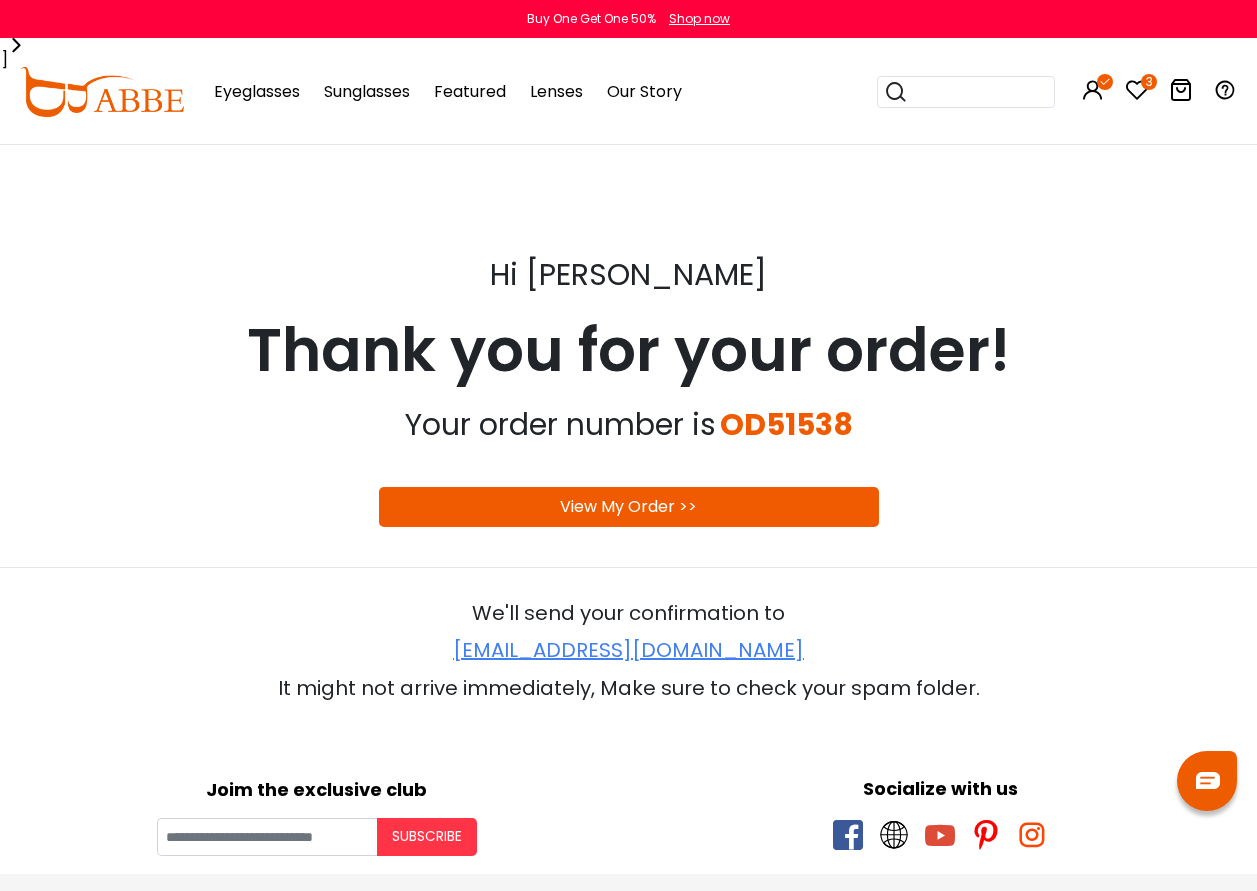 scroll, scrollTop: 0, scrollLeft: 0, axis: both 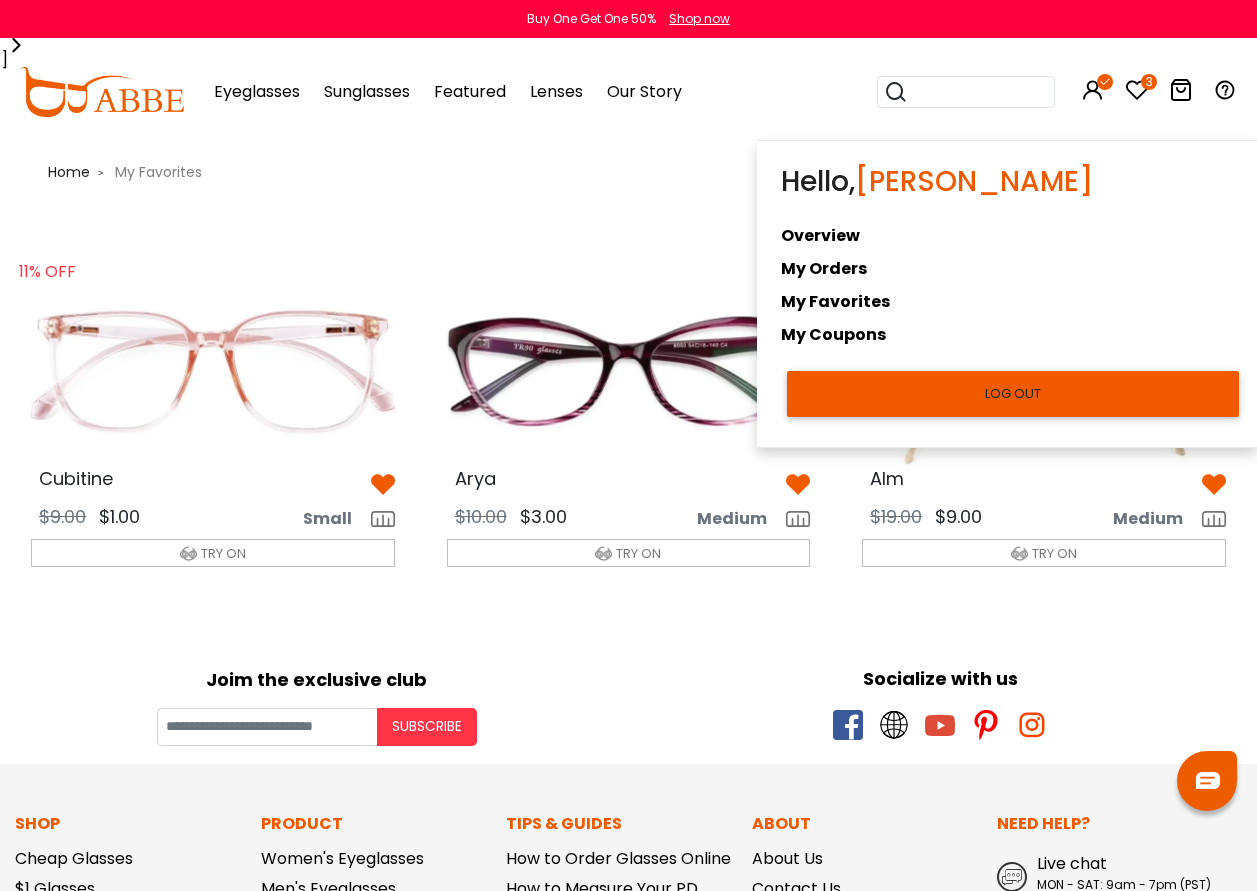 click on "My Orders" at bounding box center (1007, 268) 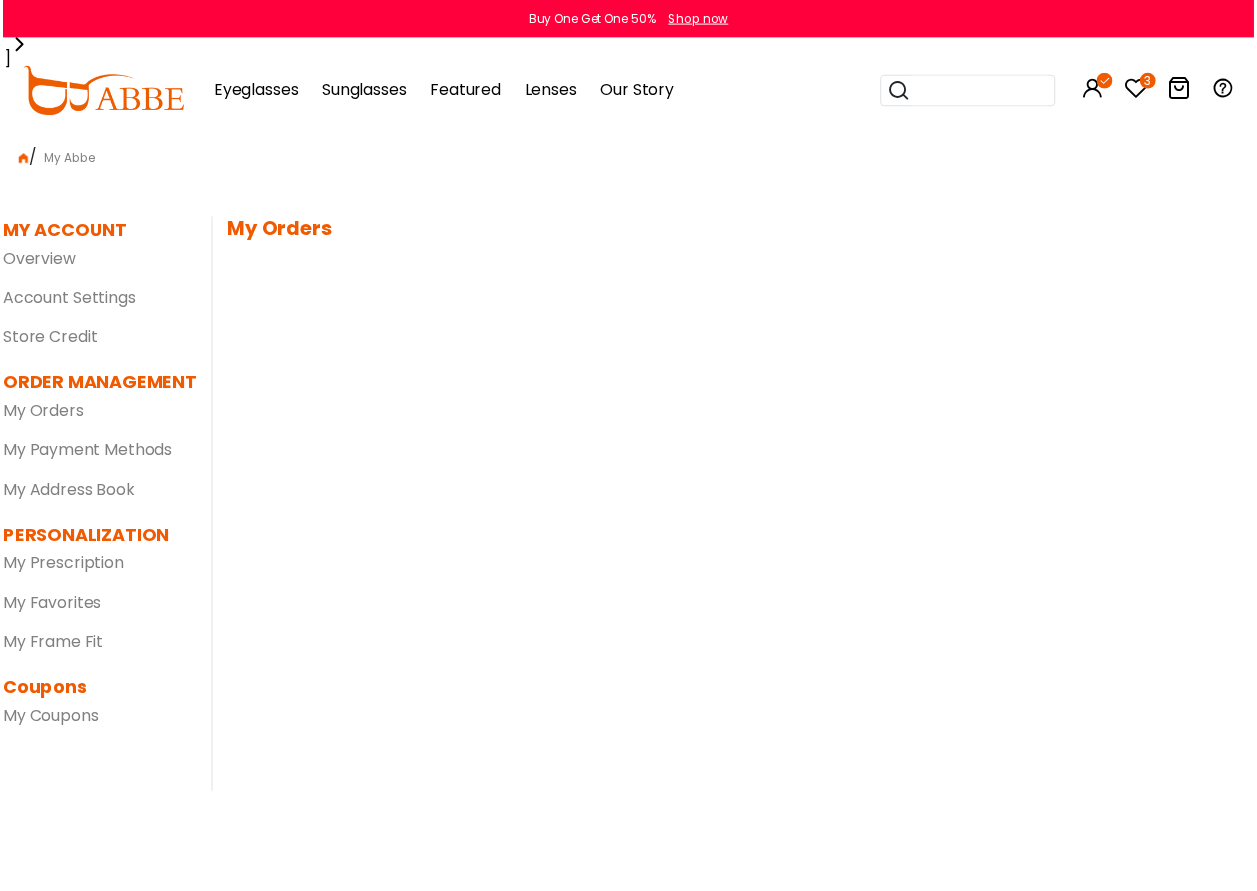 scroll, scrollTop: 0, scrollLeft: 0, axis: both 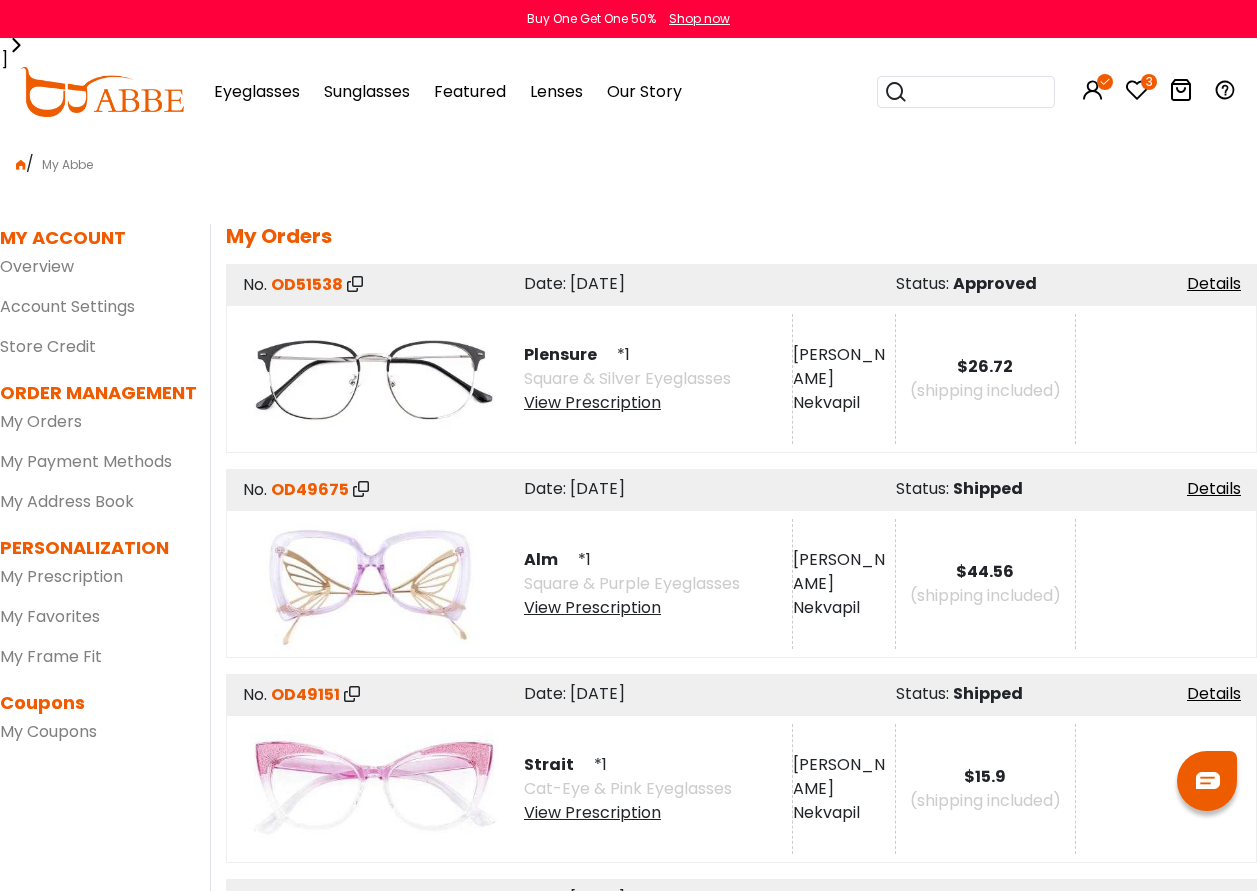 click on "View Prescription" at bounding box center [627, 403] 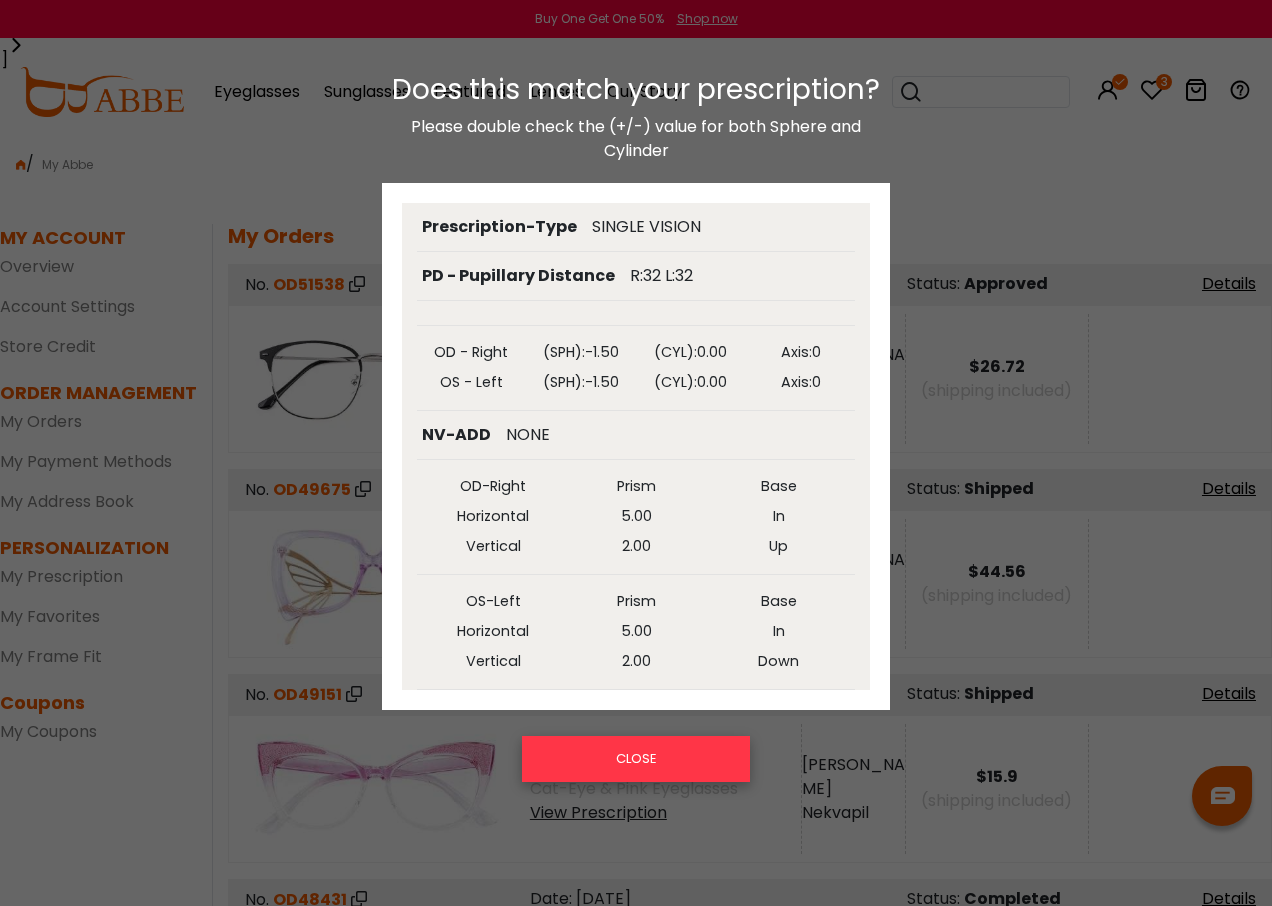 click on "CLOSE" at bounding box center [636, 759] 